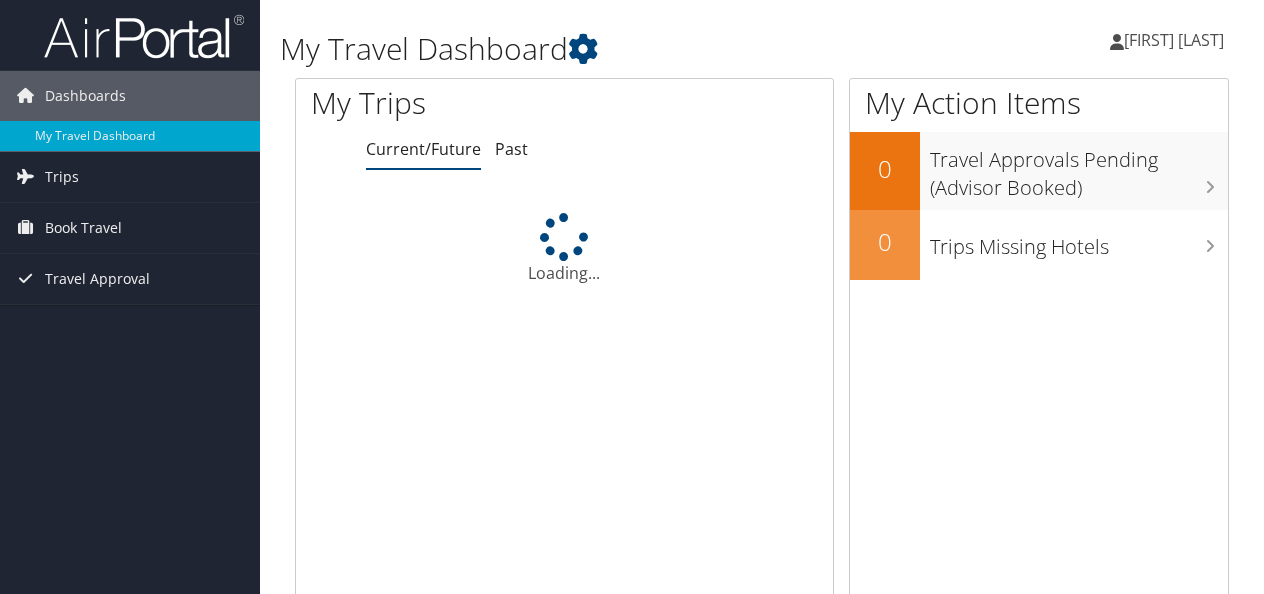 scroll, scrollTop: 0, scrollLeft: 0, axis: both 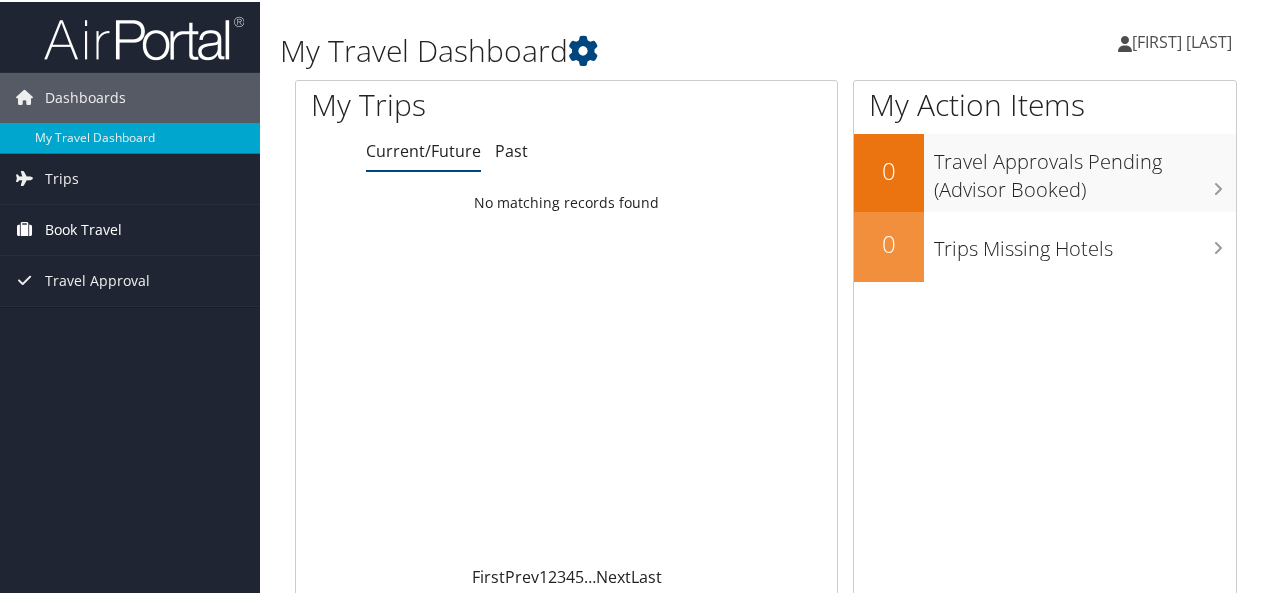 click on "Book Travel" at bounding box center [83, 228] 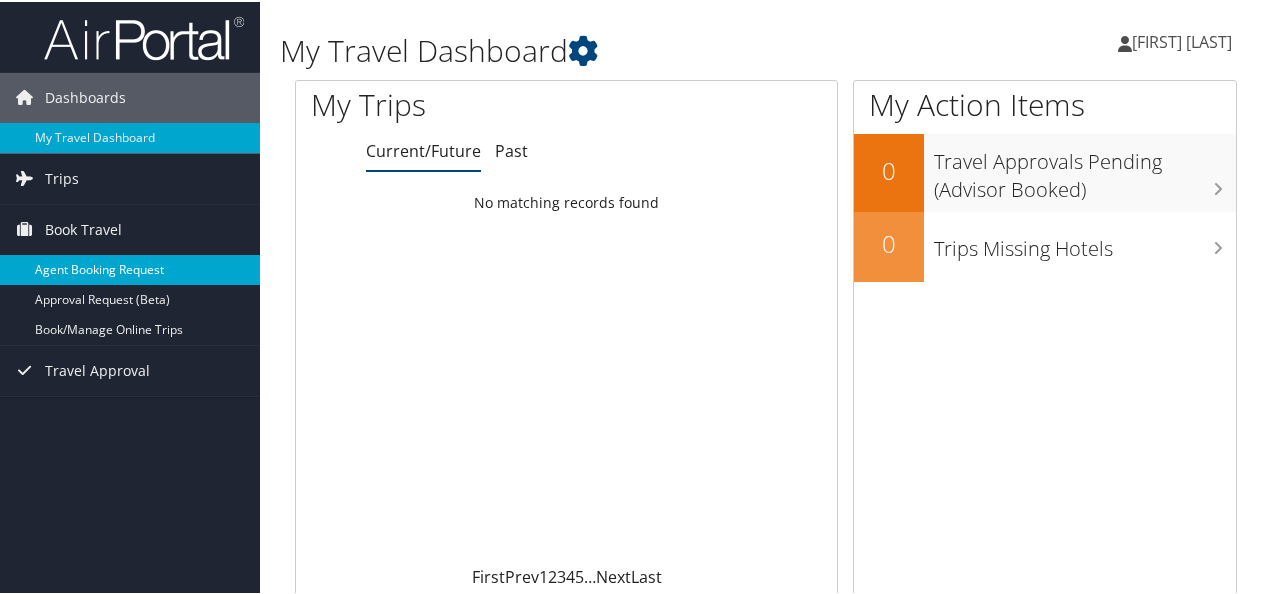 click on "Agent Booking Request" at bounding box center [130, 268] 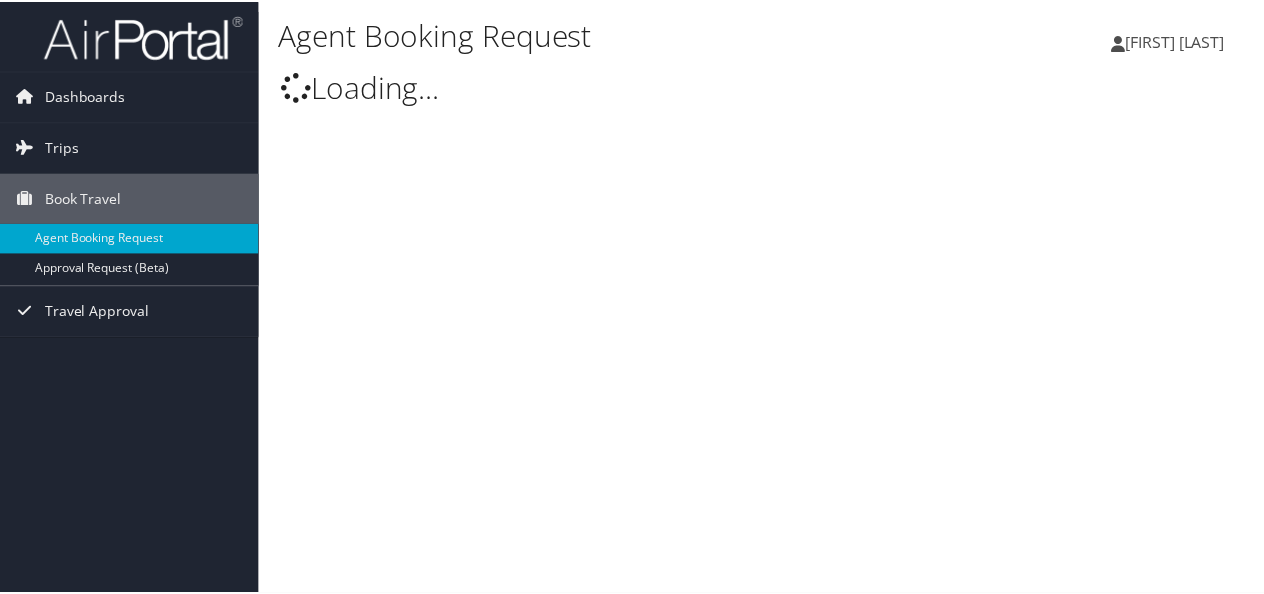 scroll, scrollTop: 0, scrollLeft: 0, axis: both 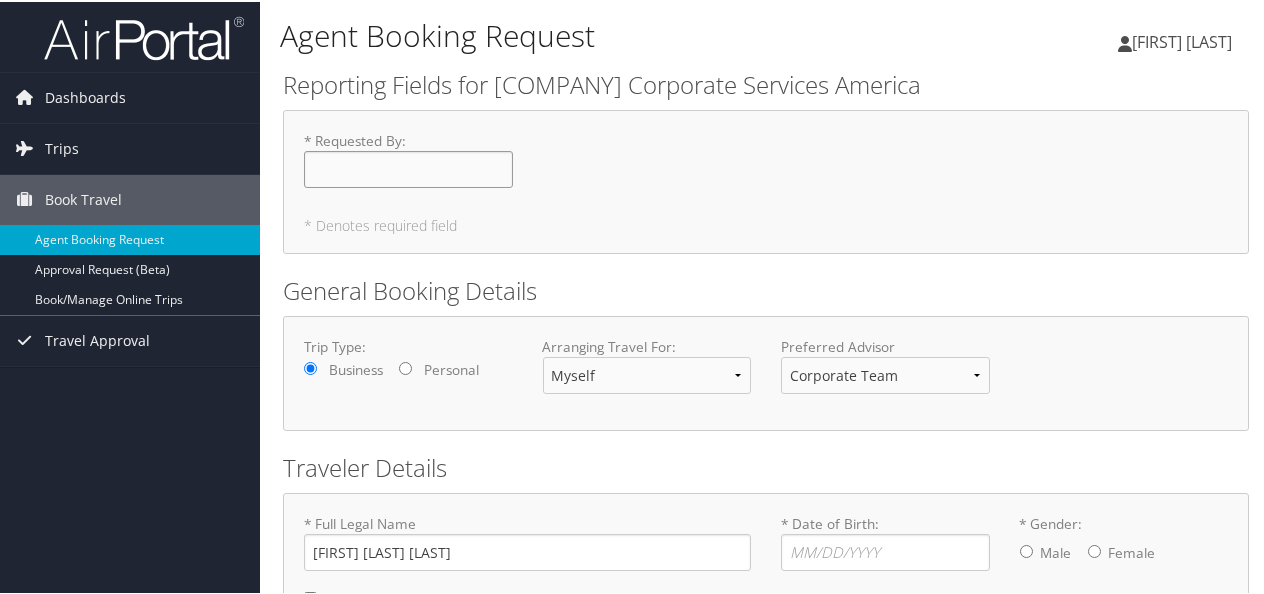 click on "*   Requested By : Required" at bounding box center (408, 167) 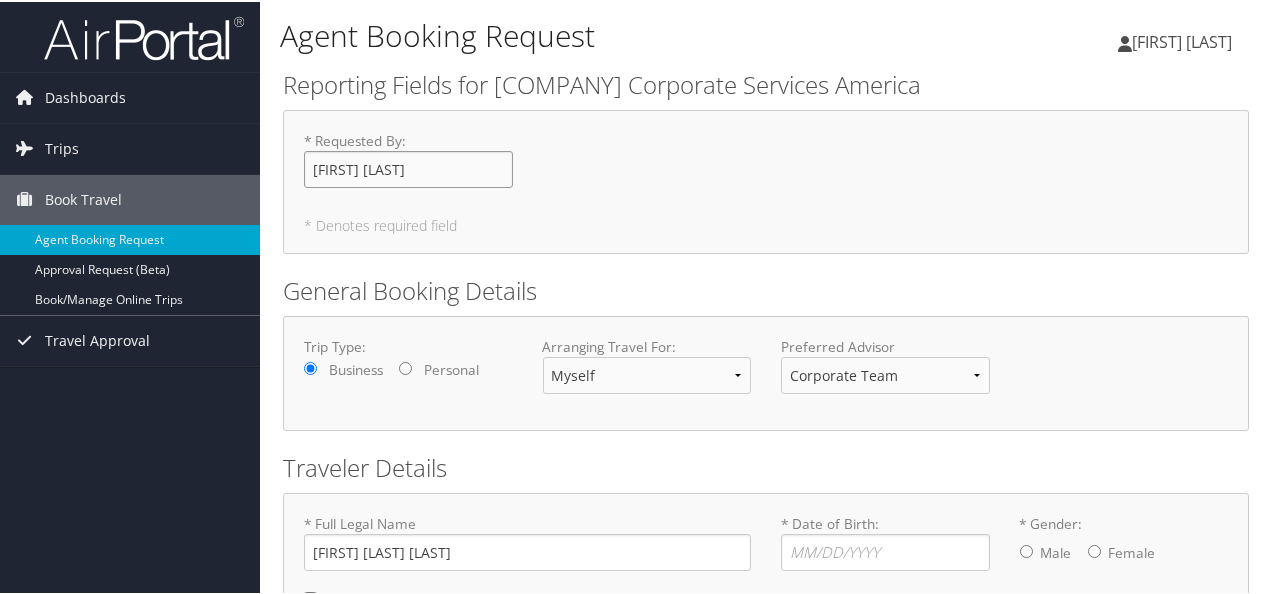 type on "[FIRST] [LAST]" 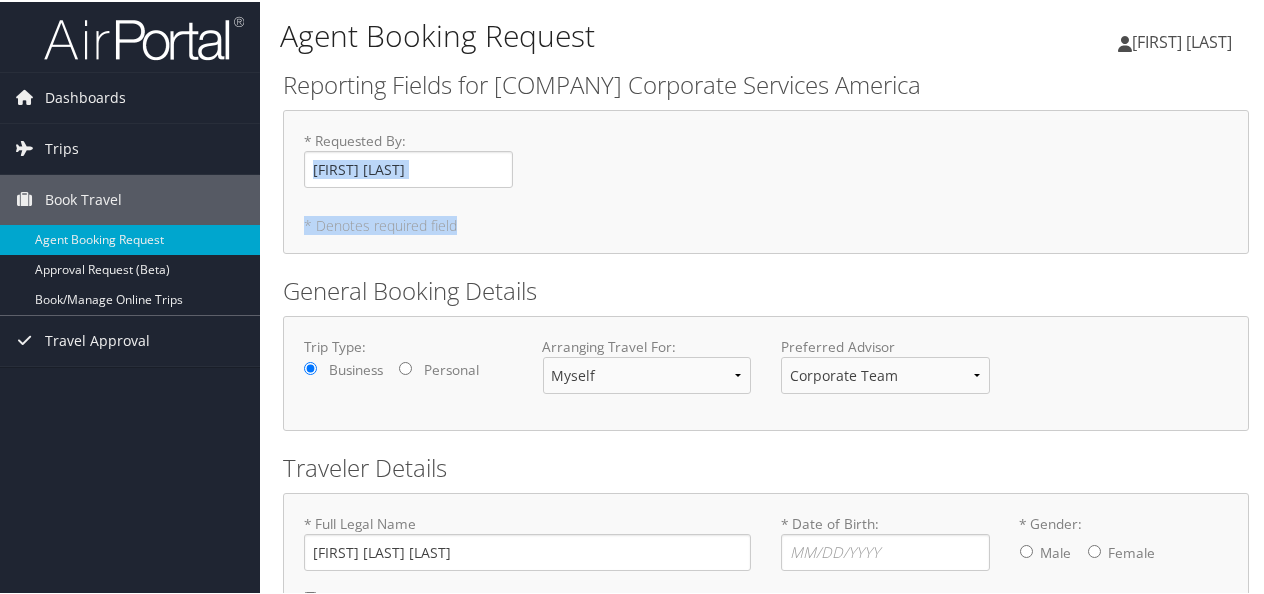 drag, startPoint x: 1262, startPoint y: 135, endPoint x: 1261, endPoint y: 207, distance: 72.00694 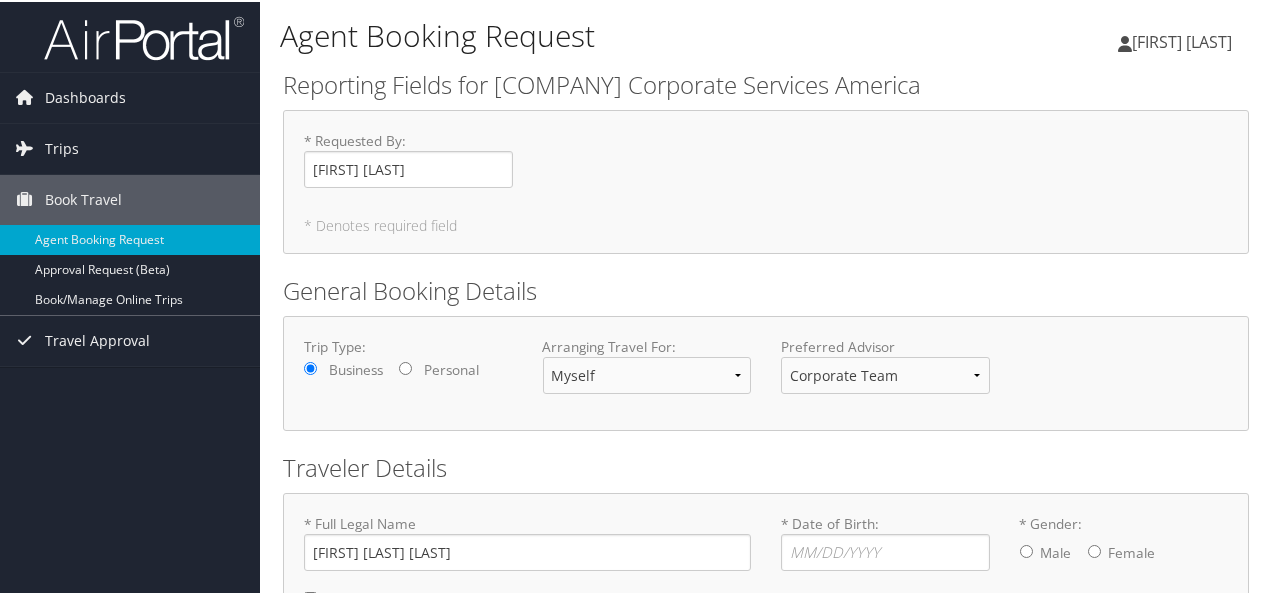 click on "General Booking Details" at bounding box center (766, 289) 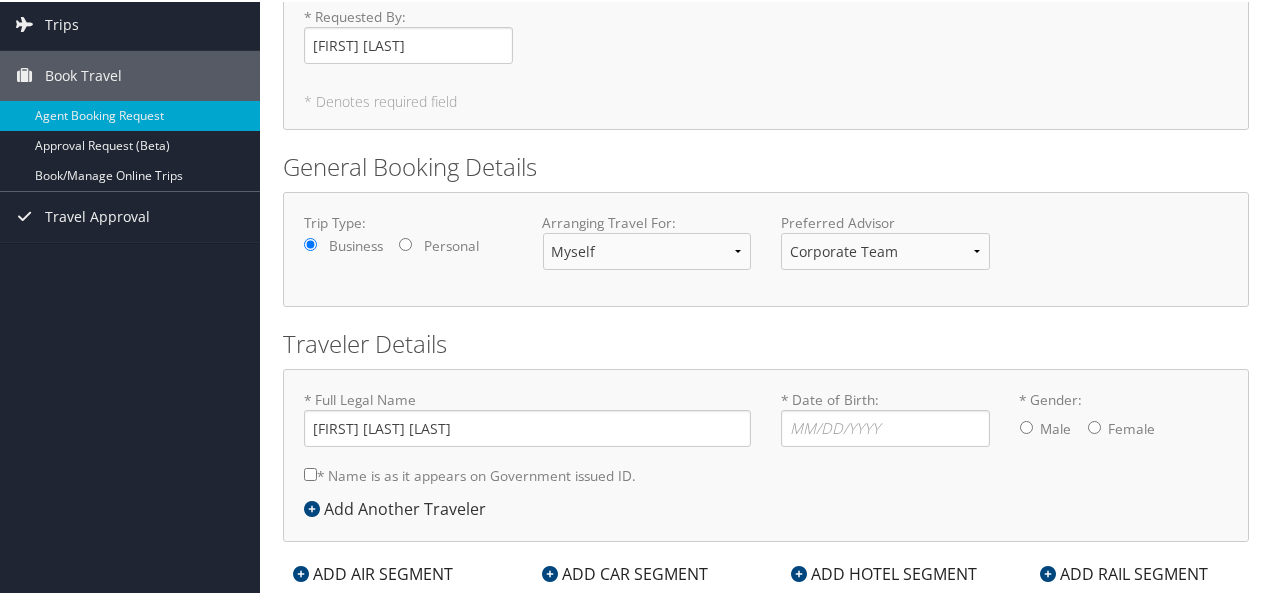 scroll, scrollTop: 126, scrollLeft: 0, axis: vertical 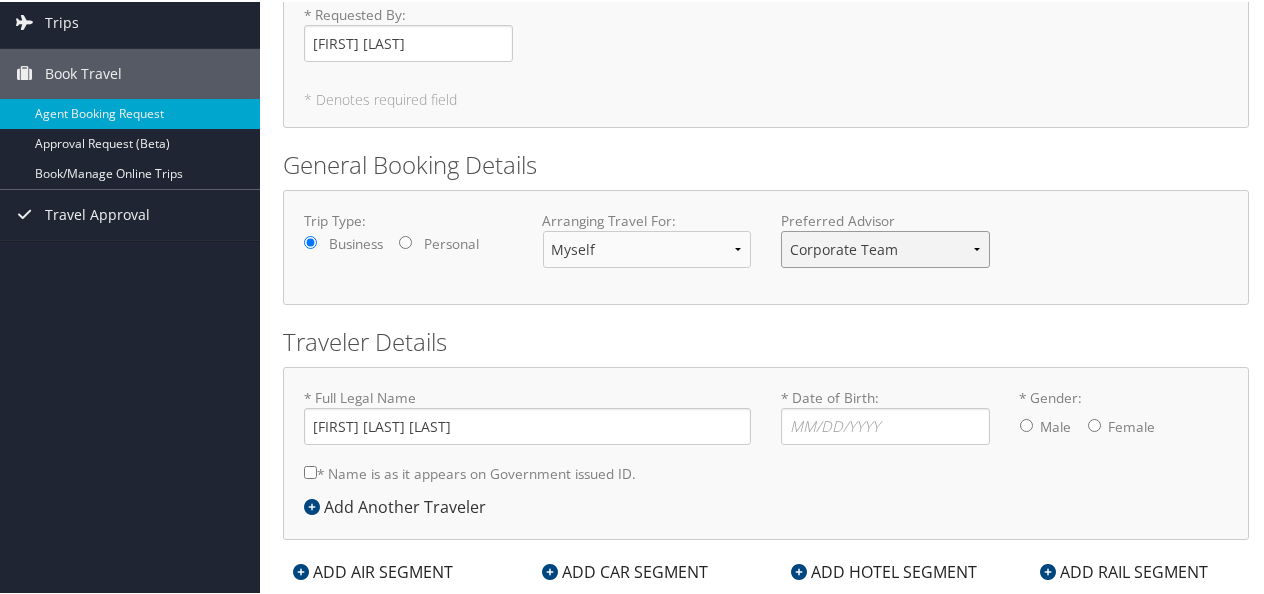 click on "Corporate Team  [FIRST] [LAST] Team" at bounding box center [885, 247] 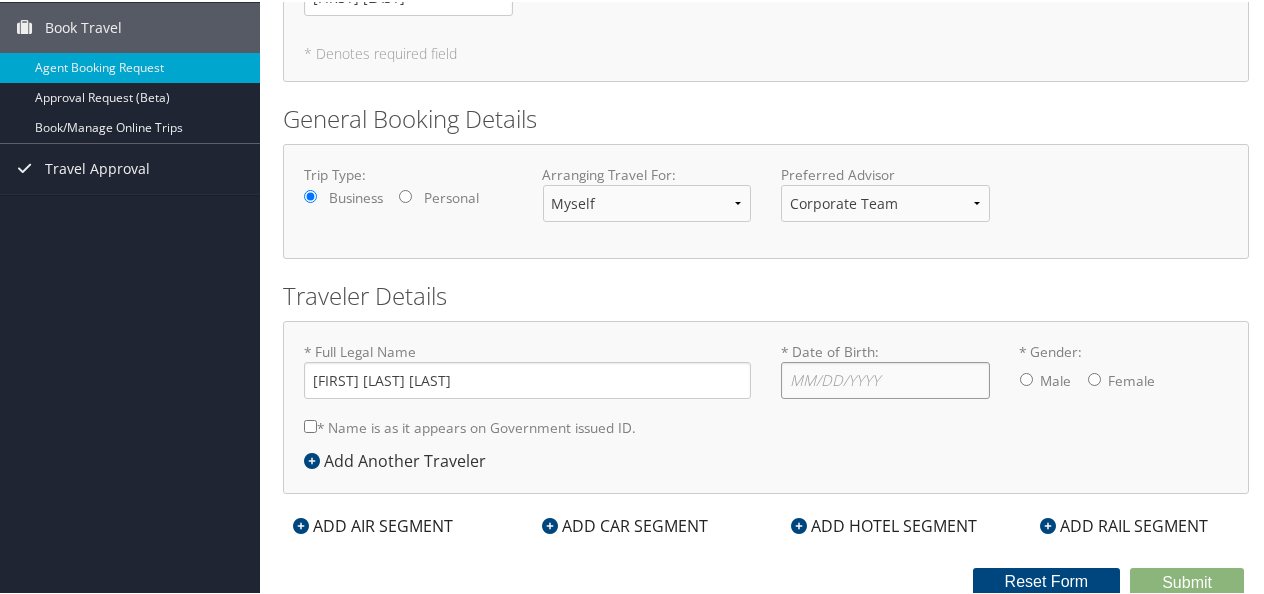 click on "* Date of Birth: Invalid Date" at bounding box center (885, 378) 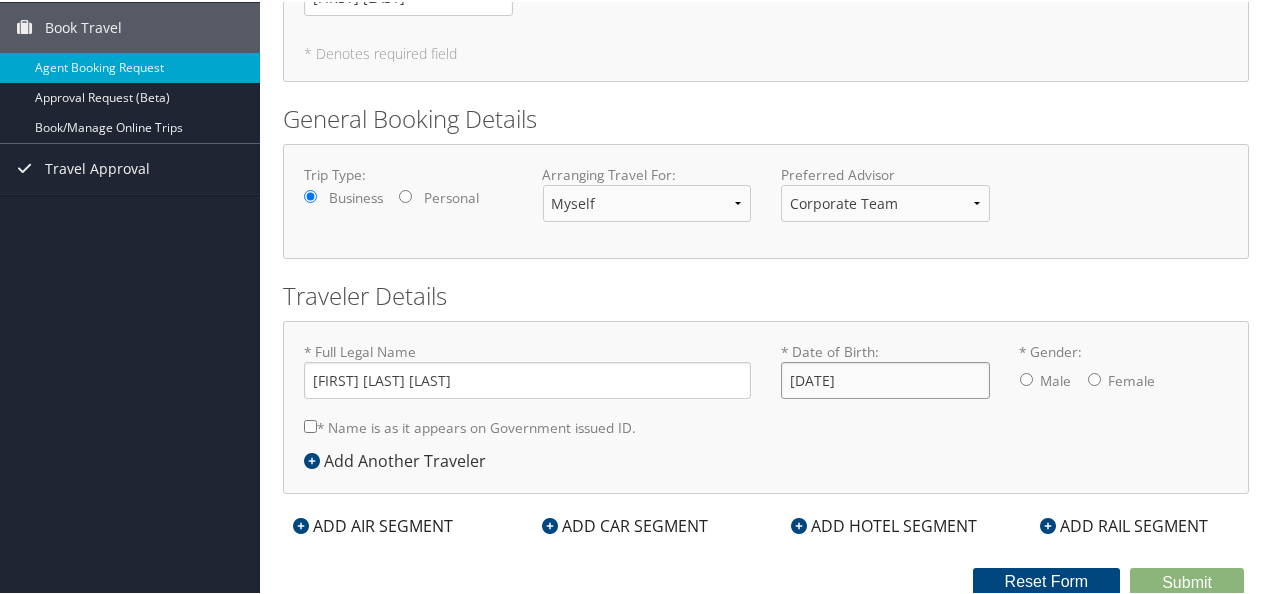 type on "[DATE]" 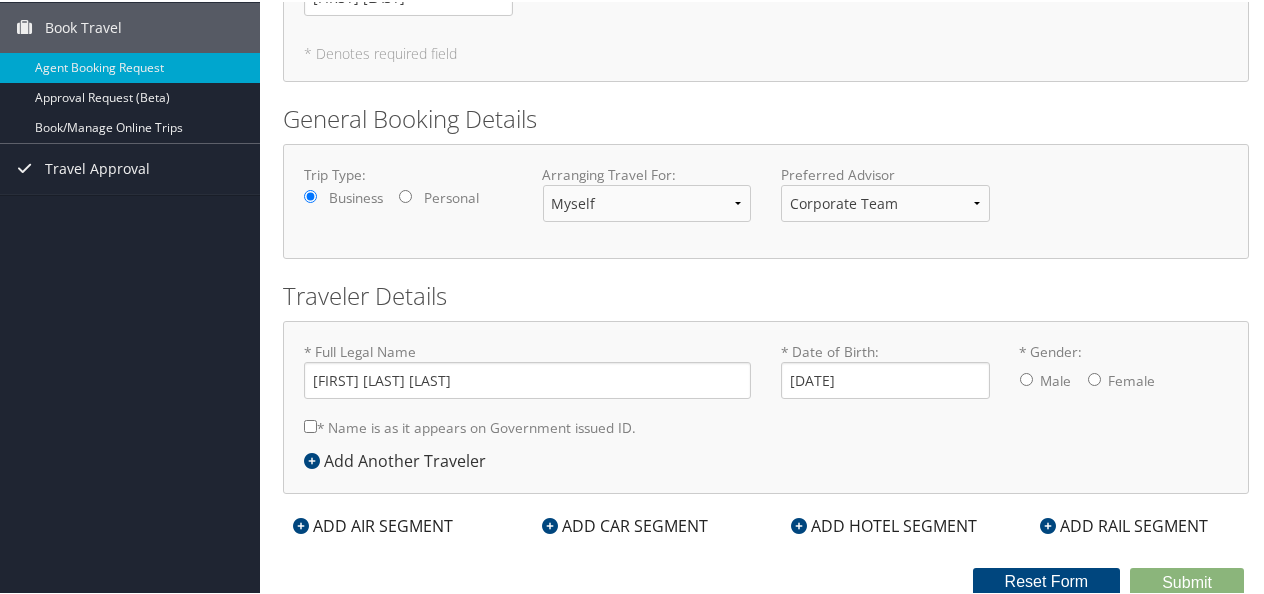 click on "* Gender:  Male Female" at bounding box center (1094, 377) 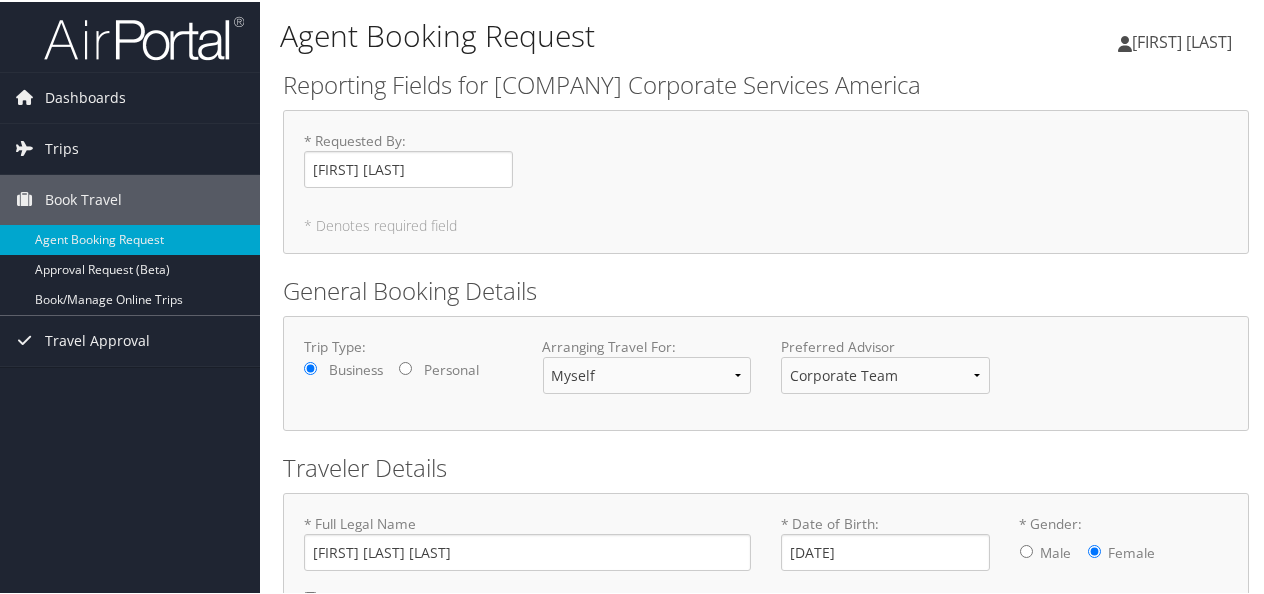 scroll, scrollTop: 172, scrollLeft: 0, axis: vertical 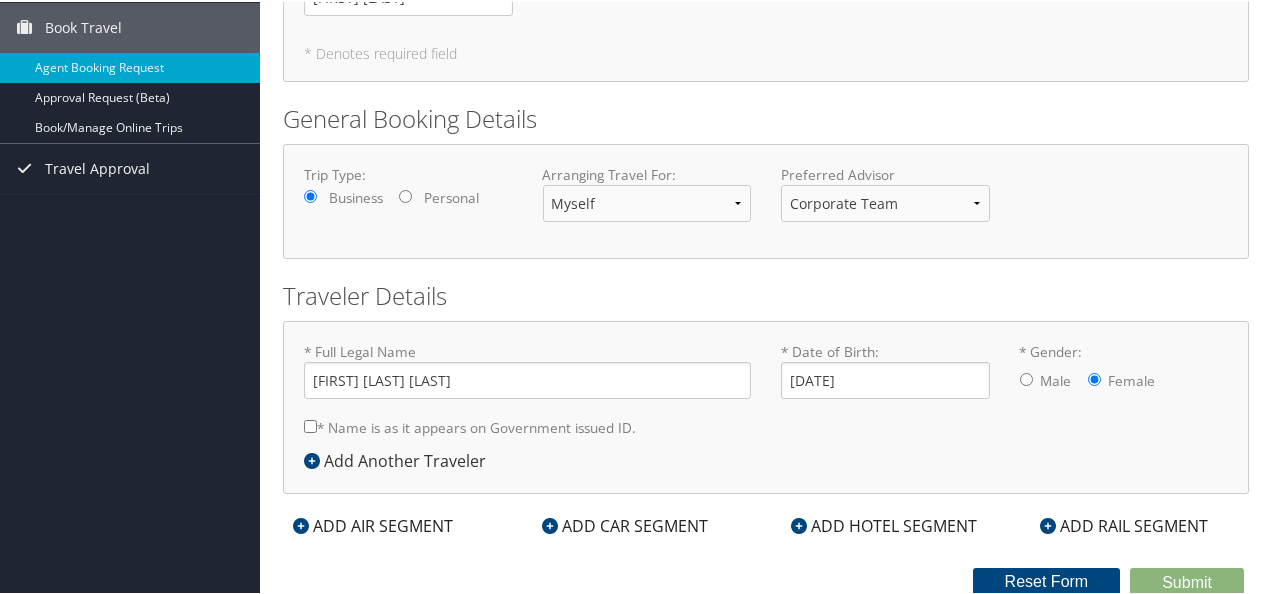 click on "ADD AIR SEGMENT" at bounding box center [373, 524] 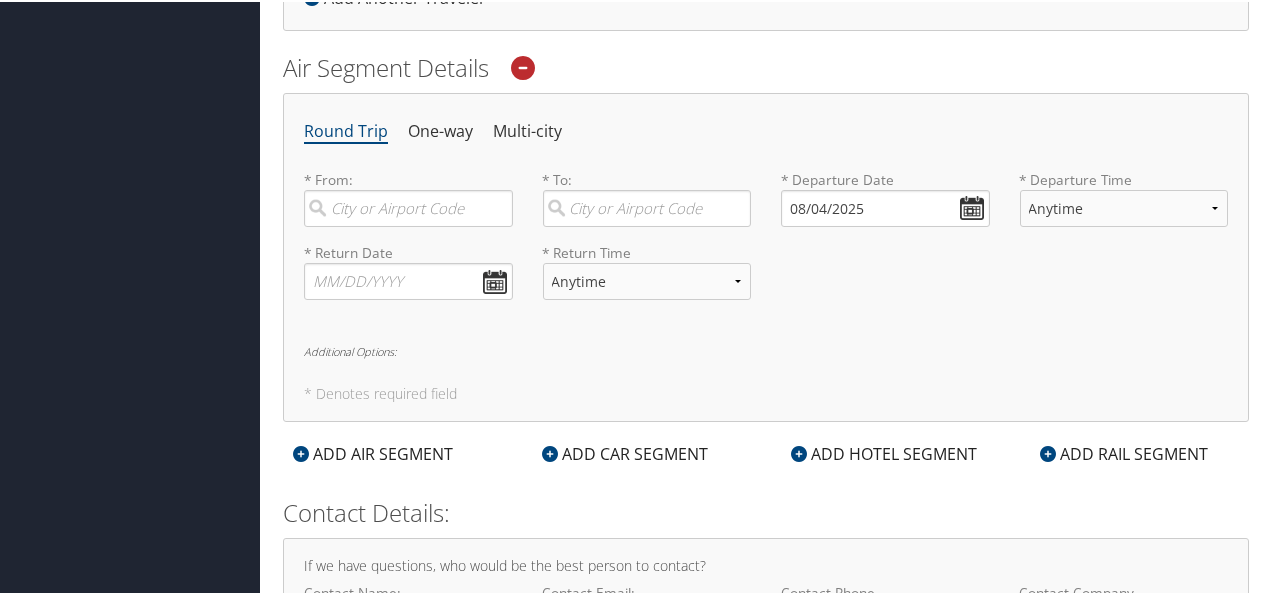 scroll, scrollTop: 638, scrollLeft: 0, axis: vertical 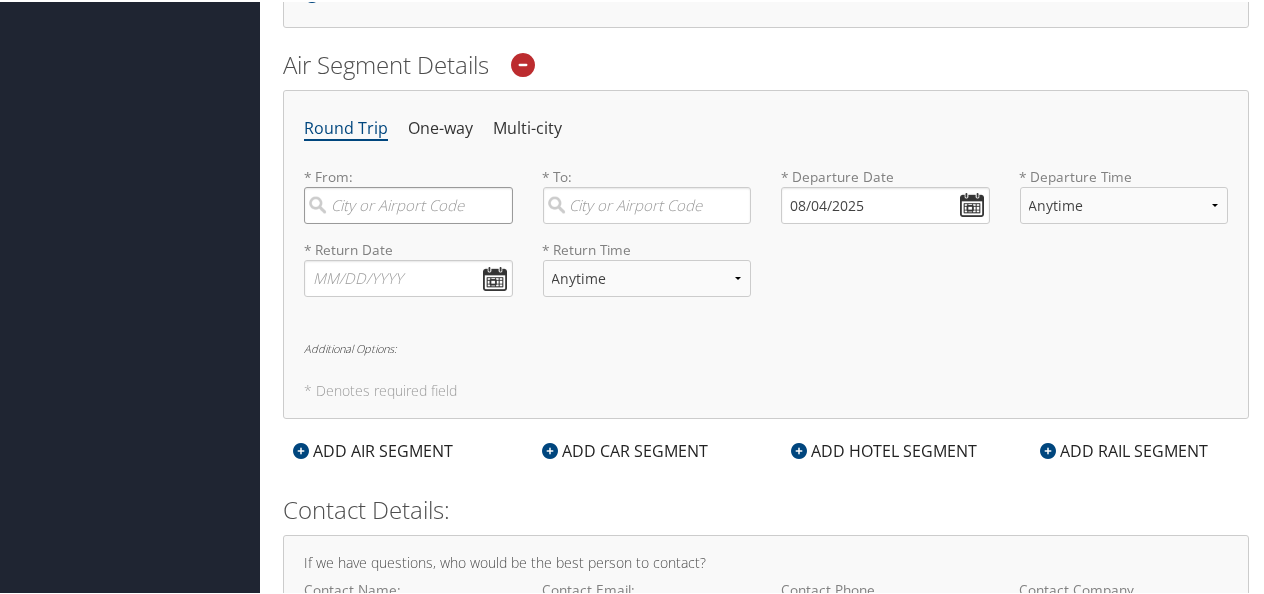click at bounding box center (408, 203) 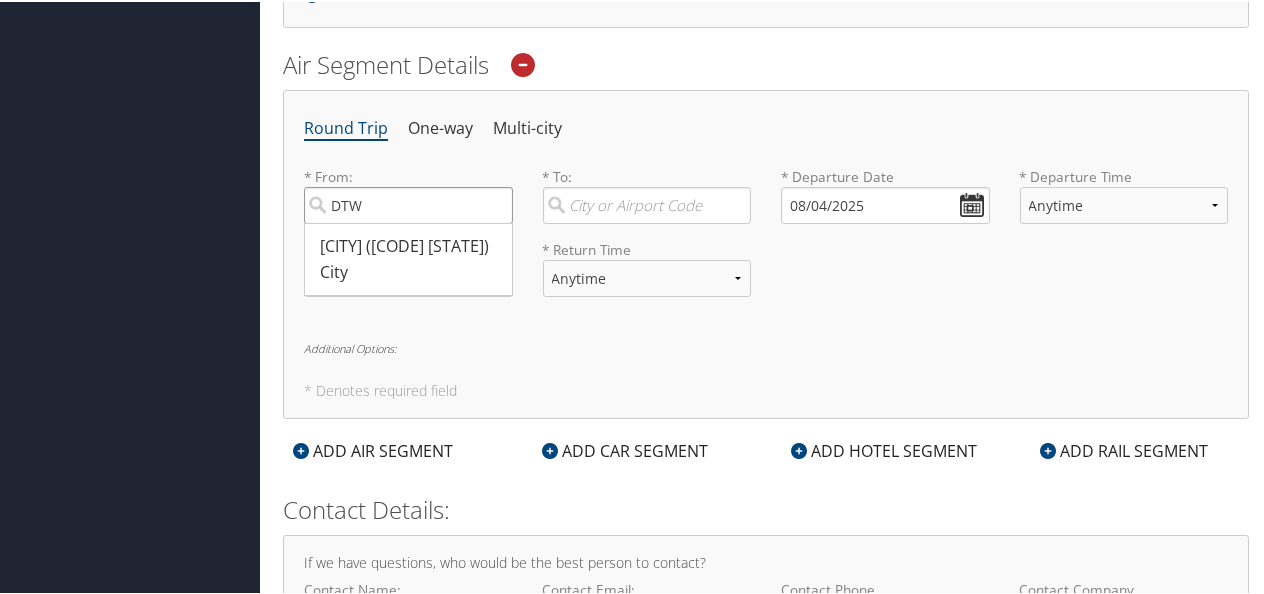 type on "DTW" 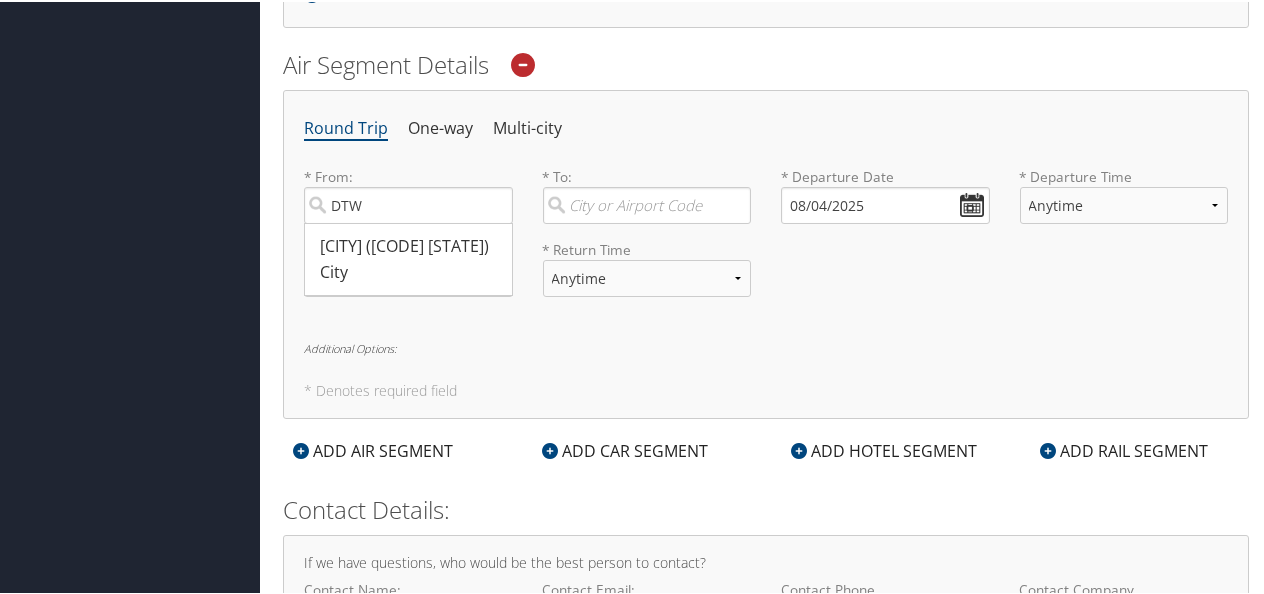 type 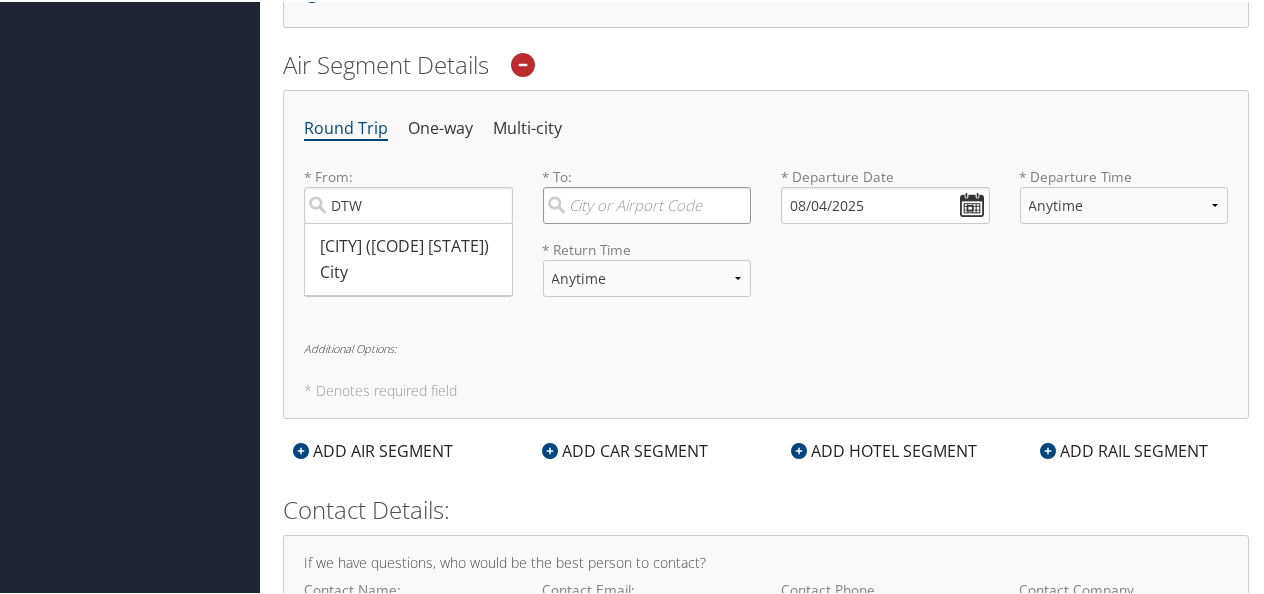 click at bounding box center [647, 203] 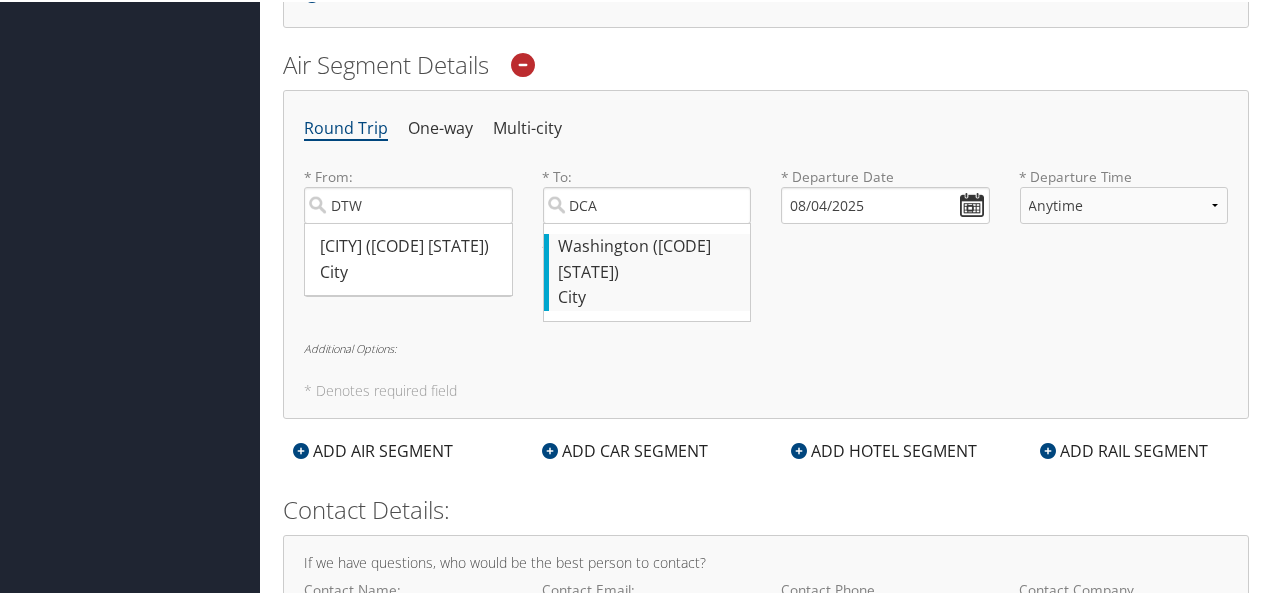 click on "[CITY] ([CODE] [STATE])" at bounding box center (650, 257) 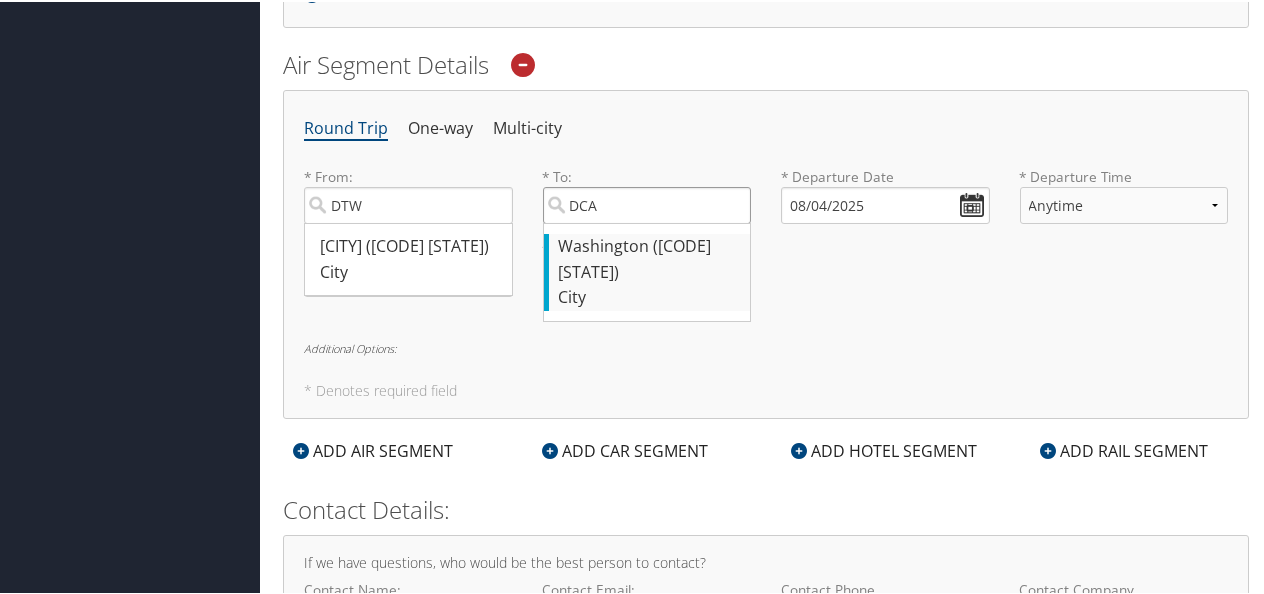 click on "DCA" at bounding box center [647, 203] 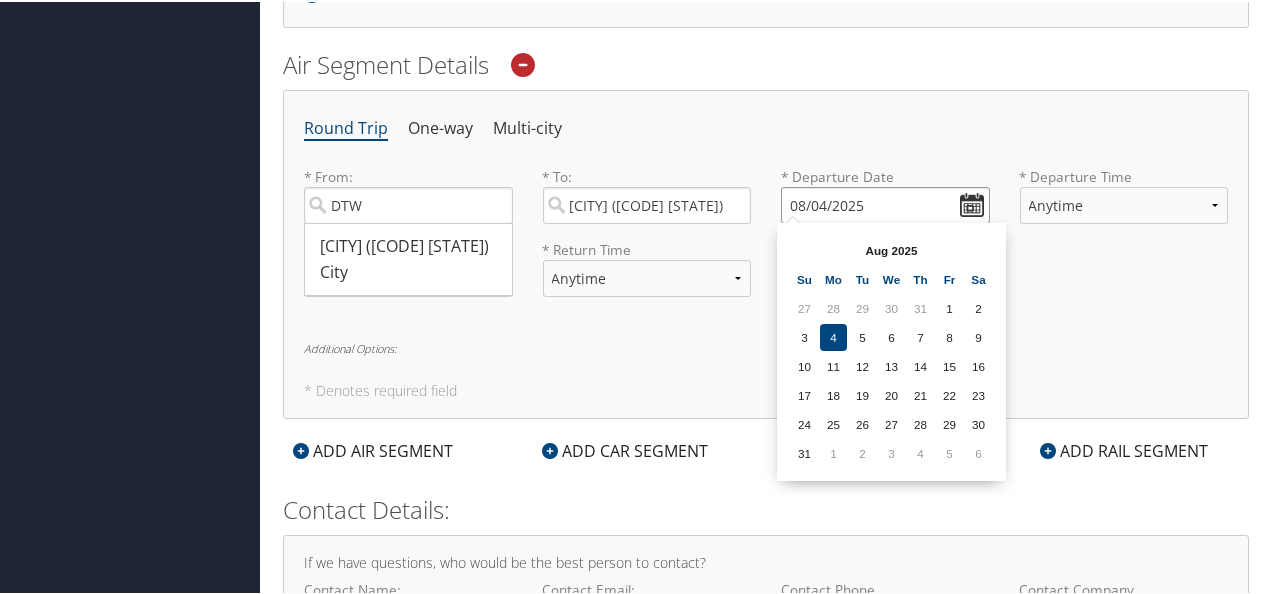 click on "08/04/2025" at bounding box center (885, 203) 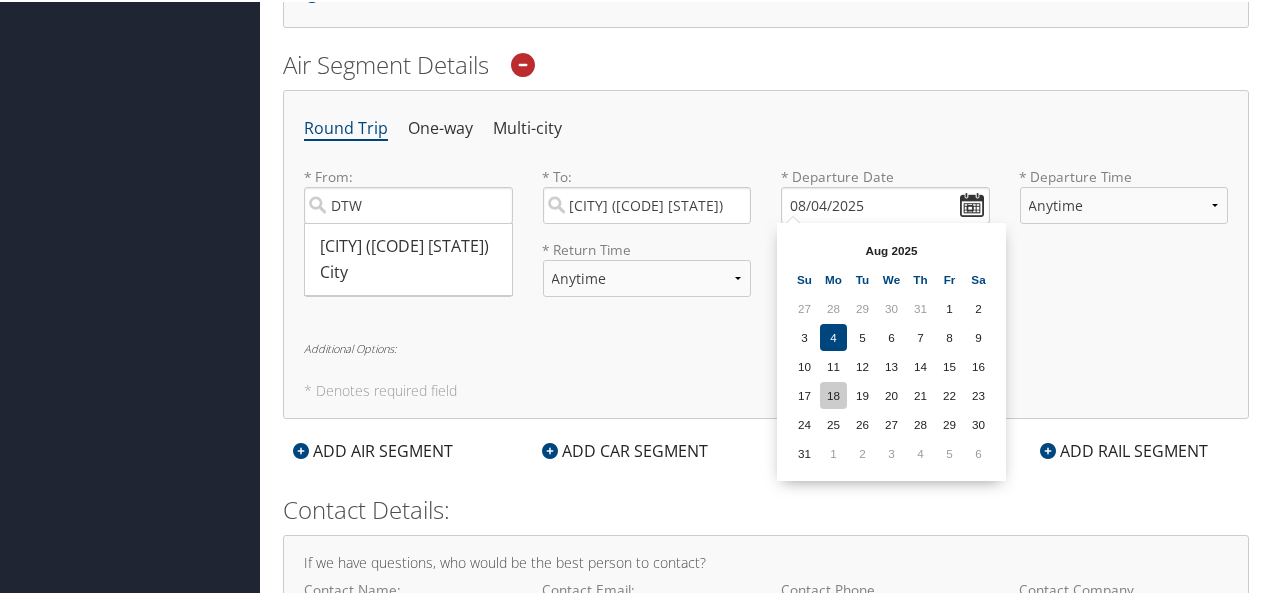 click on "18" at bounding box center [833, 393] 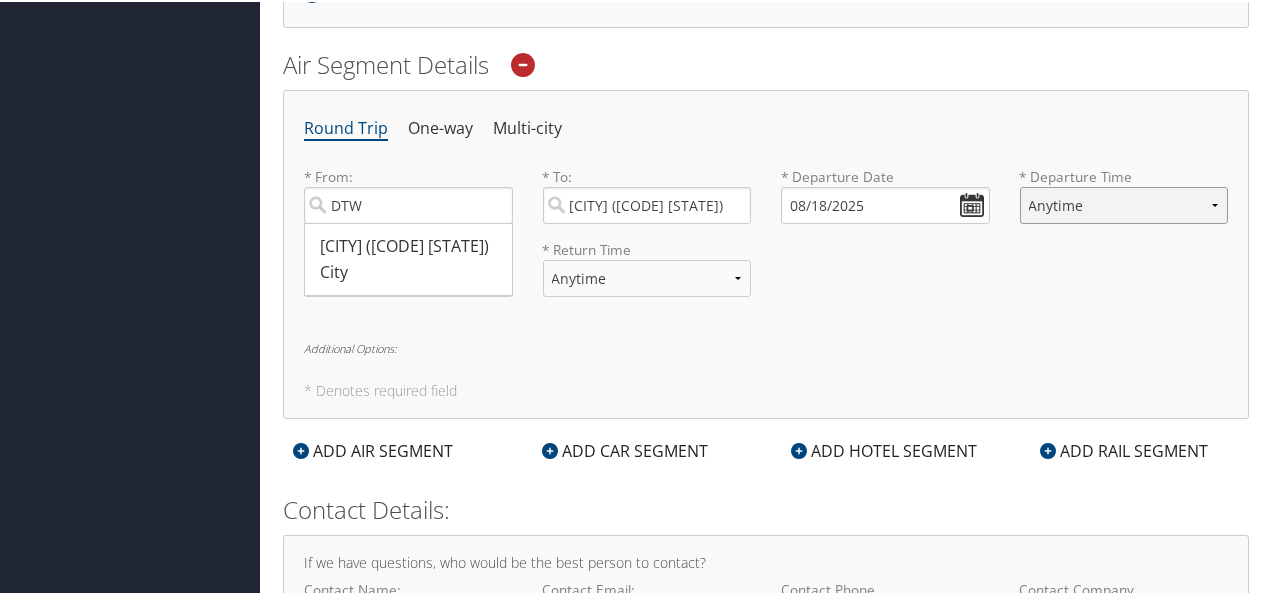 click on "Anytime Early Morning (5AM-7AM) Morning (7AM-12PM) Afternoon (12PM-5PM) Evening (5PM-10PM) Red Eye (10PM-5AM)  12:00 AM   1:00 AM   2:00 AM   3:00 AM   4:00 AM   5:00 AM   6:00 AM   7:00 AM   8:00 AM   9:00 AM   10:00 AM   11:00 AM   12:00 PM (Noon)   1:00 PM   2:00 PM   3:00 PM   4:00 PM   5:00 PM   6:00 PM   7:00 PM   8:00 PM   9:00 PM   10:00 PM   11:00 PM" at bounding box center (1124, 203) 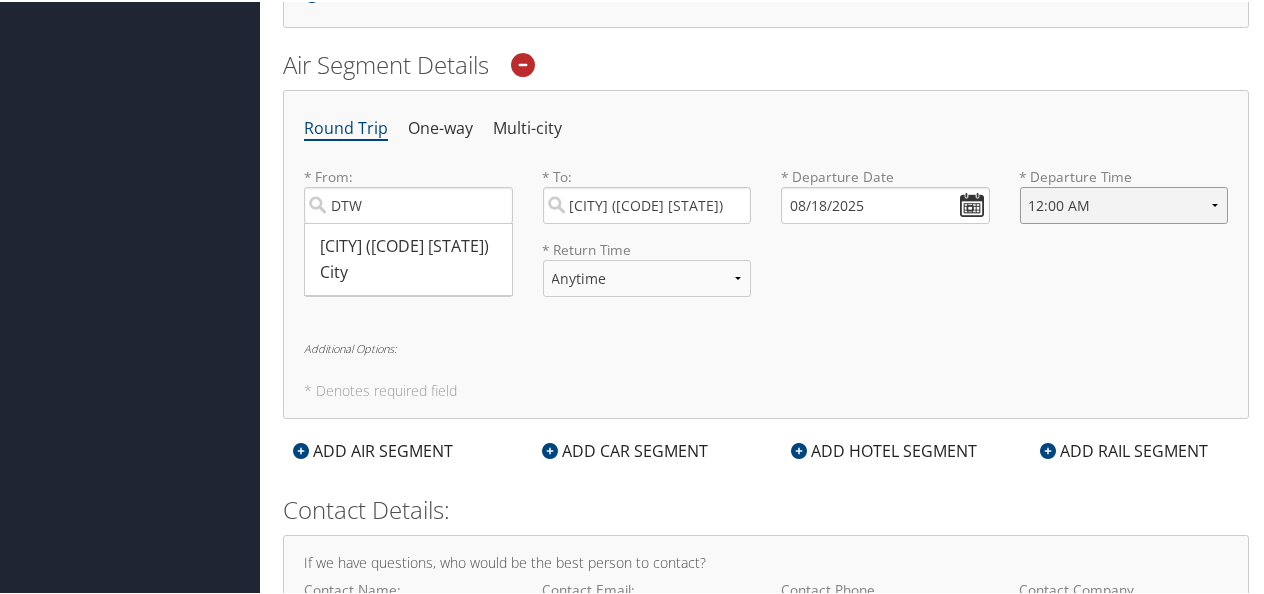 click on "Anytime Early Morning (5AM-7AM) Morning (7AM-12PM) Afternoon (12PM-5PM) Evening (5PM-10PM) Red Eye (10PM-5AM)  12:00 AM   1:00 AM   2:00 AM   3:00 AM   4:00 AM   5:00 AM   6:00 AM   7:00 AM   8:00 AM   9:00 AM   10:00 AM   11:00 AM   12:00 PM (Noon)   1:00 PM   2:00 PM   3:00 PM   4:00 PM   5:00 PM   6:00 PM   7:00 PM   8:00 PM   9:00 PM   10:00 PM   11:00 PM" at bounding box center (1124, 203) 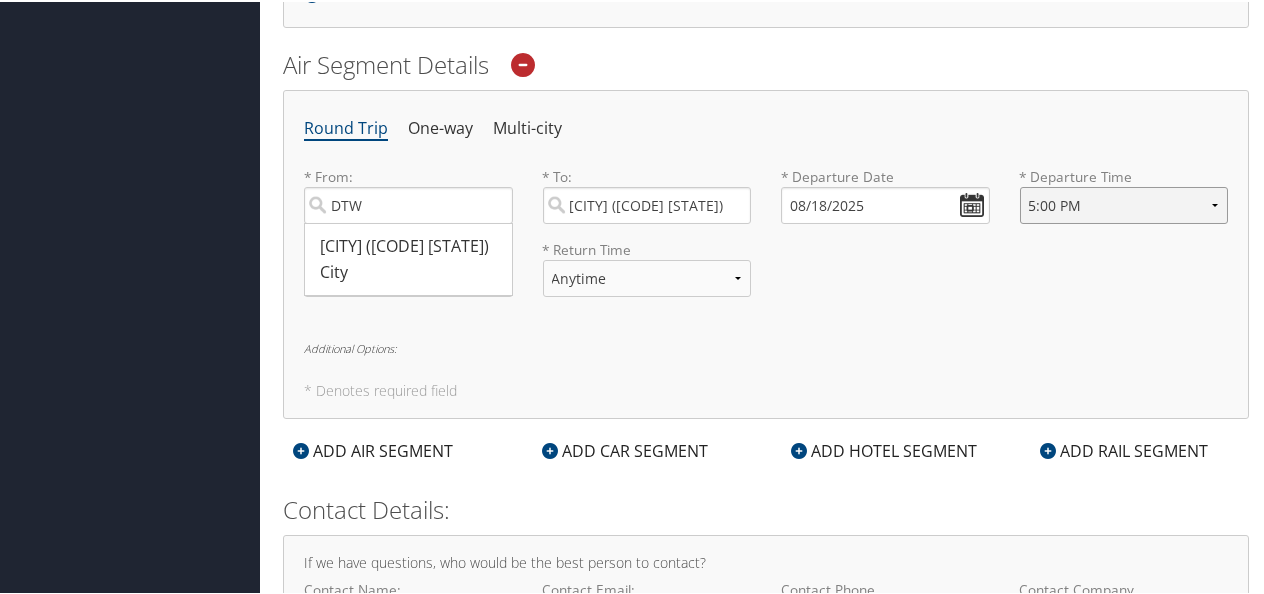 click on "Anytime Early Morning (5AM-7AM) Morning (7AM-12PM) Afternoon (12PM-5PM) Evening (5PM-10PM) Red Eye (10PM-5AM)  12:00 AM   1:00 AM   2:00 AM   3:00 AM   4:00 AM   5:00 AM   6:00 AM   7:00 AM   8:00 AM   9:00 AM   10:00 AM   11:00 AM   12:00 PM (Noon)   1:00 PM   2:00 PM   3:00 PM   4:00 PM   5:00 PM   6:00 PM   7:00 PM   8:00 PM   9:00 PM   10:00 PM   11:00 PM" at bounding box center (1124, 203) 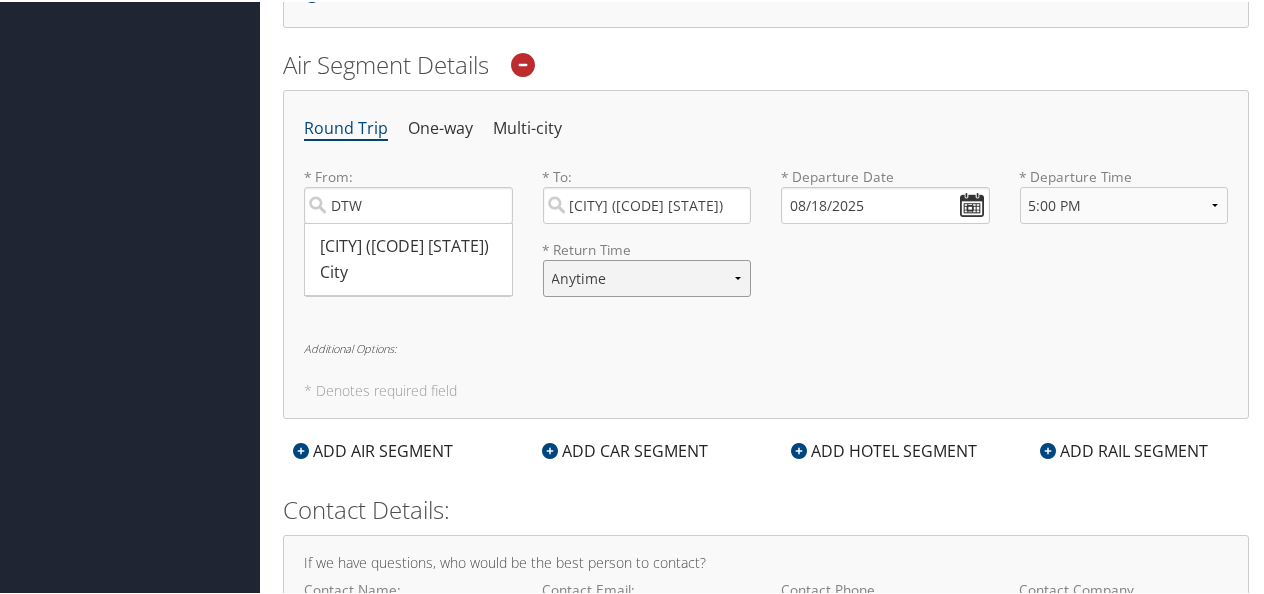 click on "Anytime Early Morning (5AM-7AM) Morning (7AM-12PM) Afternoon (12PM-5PM) Evening (5PM-10PM) Red Eye (10PM-5AM)  12:00 AM   1:00 AM   2:00 AM   3:00 AM   4:00 AM   5:00 AM   6:00 AM   7:00 AM   8:00 AM   9:00 AM   10:00 AM   11:00 AM   12:00 PM (Noon)   1:00 PM   2:00 PM   3:00 PM   4:00 PM   5:00 PM   6:00 PM   7:00 PM   8:00 PM   9:00 PM   10:00 PM   11:00 PM" at bounding box center [647, 276] 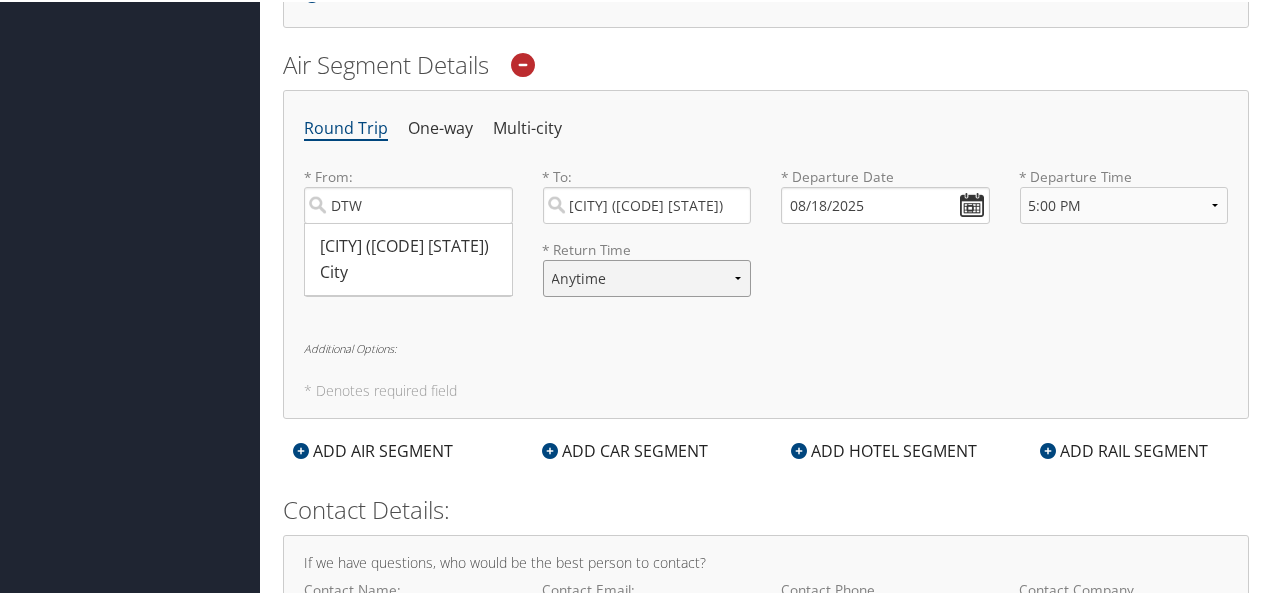 select on "6:00 PM" 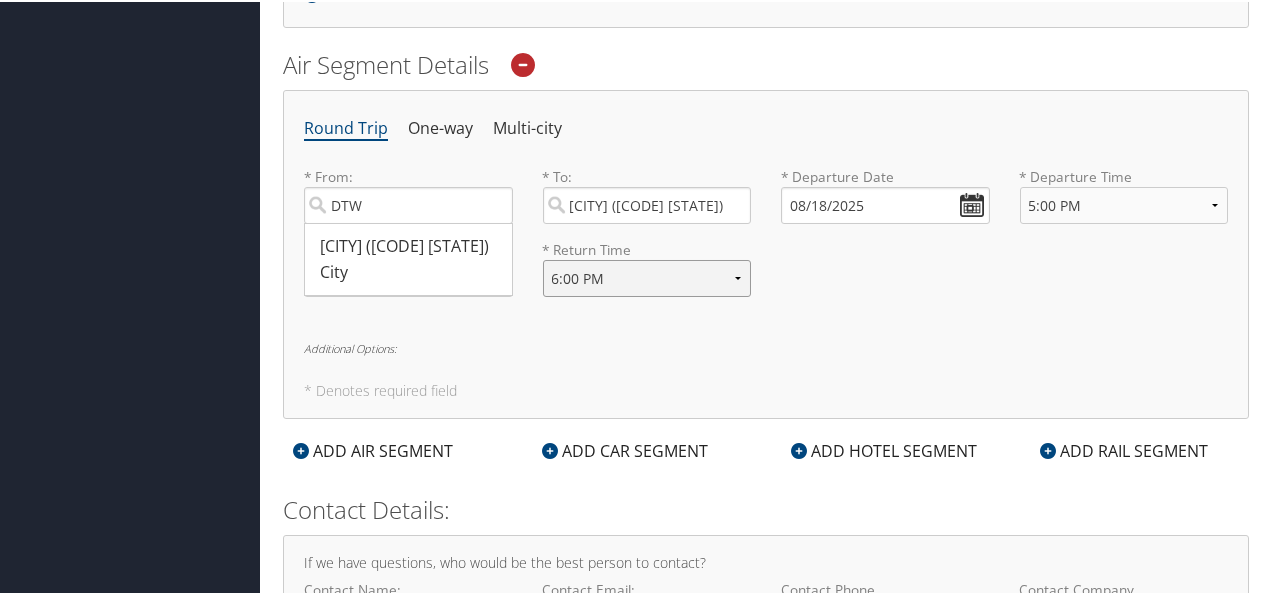 click on "Anytime Early Morning (5AM-7AM) Morning (7AM-12PM) Afternoon (12PM-5PM) Evening (5PM-10PM) Red Eye (10PM-5AM)  12:00 AM   1:00 AM   2:00 AM   3:00 AM   4:00 AM   5:00 AM   6:00 AM   7:00 AM   8:00 AM   9:00 AM   10:00 AM   11:00 AM   12:00 PM (Noon)   1:00 PM   2:00 PM   3:00 PM   4:00 PM   5:00 PM   6:00 PM   7:00 PM   8:00 PM   9:00 PM   10:00 PM   11:00 PM" at bounding box center (647, 276) 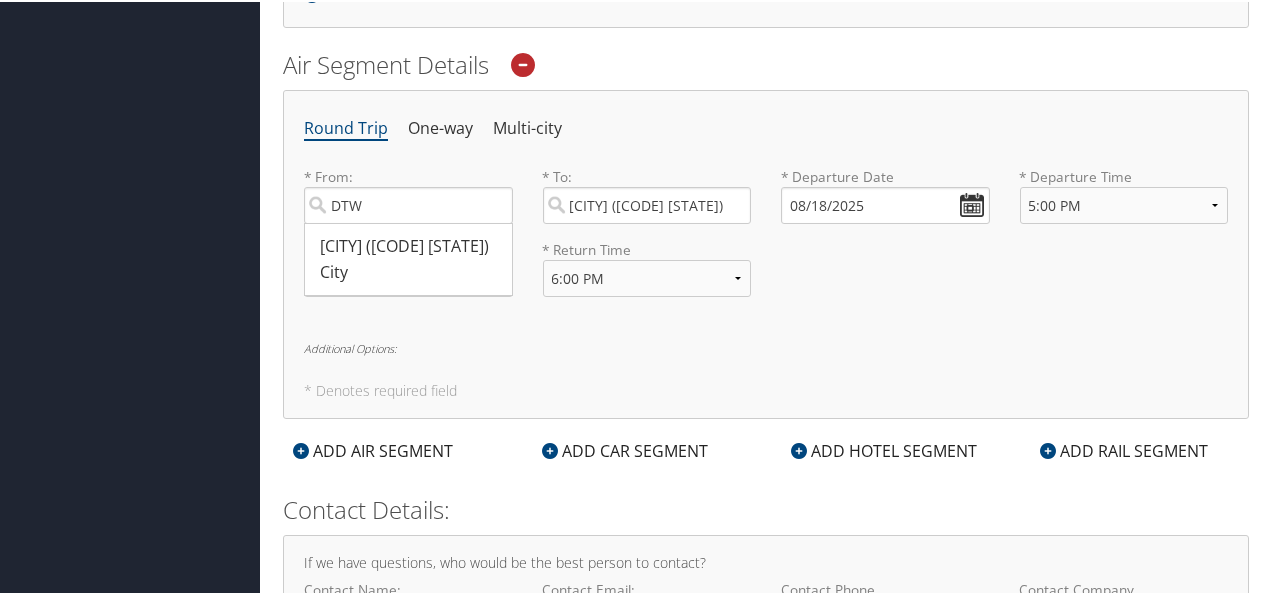 click on "Round Trip One-way Multi-city * From: [CODE] [CITY]   ([CODE] [STATE]) City [NUMBER] [NUMBER] Required * To: [CITY] ([CODE] [STATE]) Required * Departure Date [DATE] Dates must be valid * Departure Time Anytime Early Morning (5AM-7AM) Morning (7AM-12PM) Afternoon (12PM-5PM) Evening (5PM-10PM) Red Eye (10PM-5AM)  12:00 AM   1:00 AM   2:00 AM   3:00 AM   4:00 AM   5:00 AM   6:00 AM   7:00 AM   8:00 AM   9:00 AM   10:00 AM   11:00 AM   12:00 PM (Noon)   1:00 PM   2:00 PM   3:00 PM   4:00 PM   5:00 PM   6:00 PM   7:00 PM   8:00 PM   9:00 PM   10:00 PM   11:00 PM  Required * Return Date Dates must be valid * Return Time Anytime Early Morning (5AM-7AM) Morning (7AM-12PM) Afternoon (12PM-5PM) Evening (5PM-10PM) Red Eye (10PM-5AM)  12:00 AM   1:00 AM   2:00 AM   3:00 AM   4:00 AM   5:00 AM   6:00 AM   7:00 AM   8:00 AM   9:00 AM   10:00 AM   11:00 AM   12:00 PM (Noon)   1:00 PM   2:00 PM   3:00 PM   4:00 PM   5:00 PM   6:00 PM   7:00 PM   8:00 PM   9:00 PM   10:00 PM   11:00 PM  Required   Additional Options: * Denotes required field" at bounding box center (766, 252) 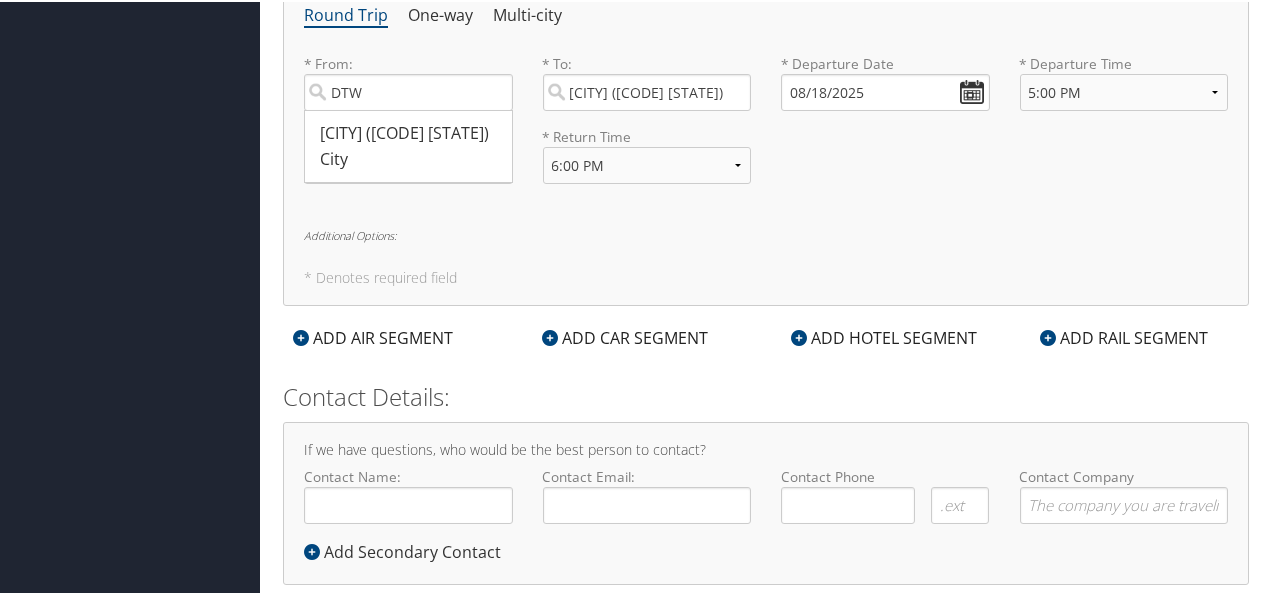 scroll, scrollTop: 787, scrollLeft: 0, axis: vertical 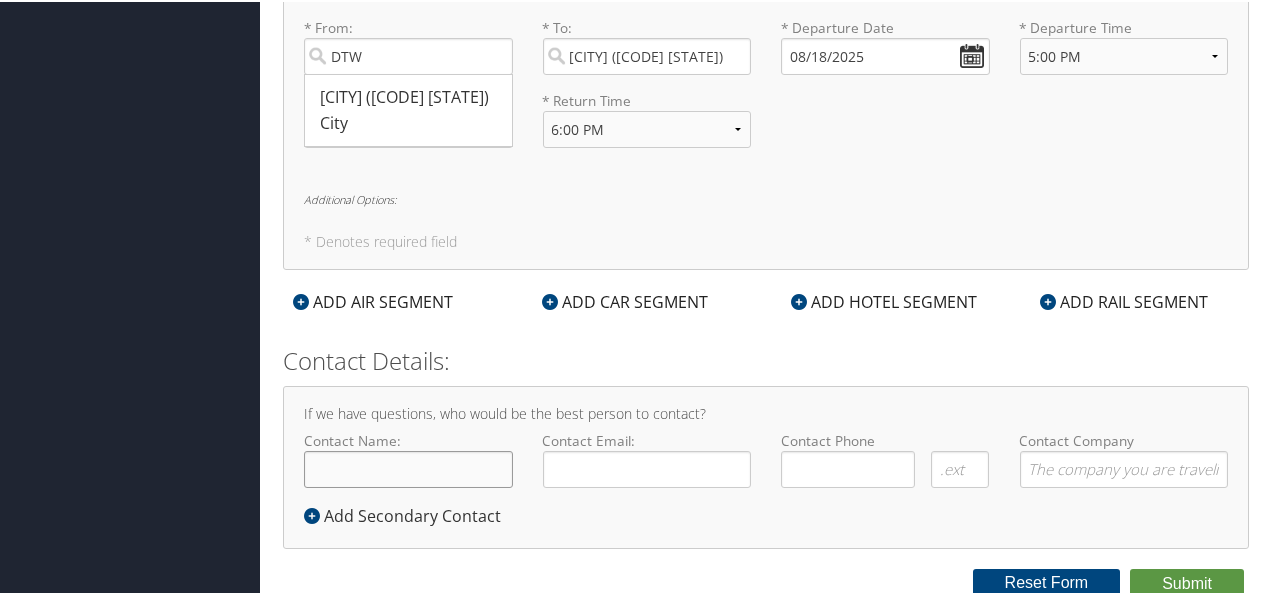 click on "Contact Name:" 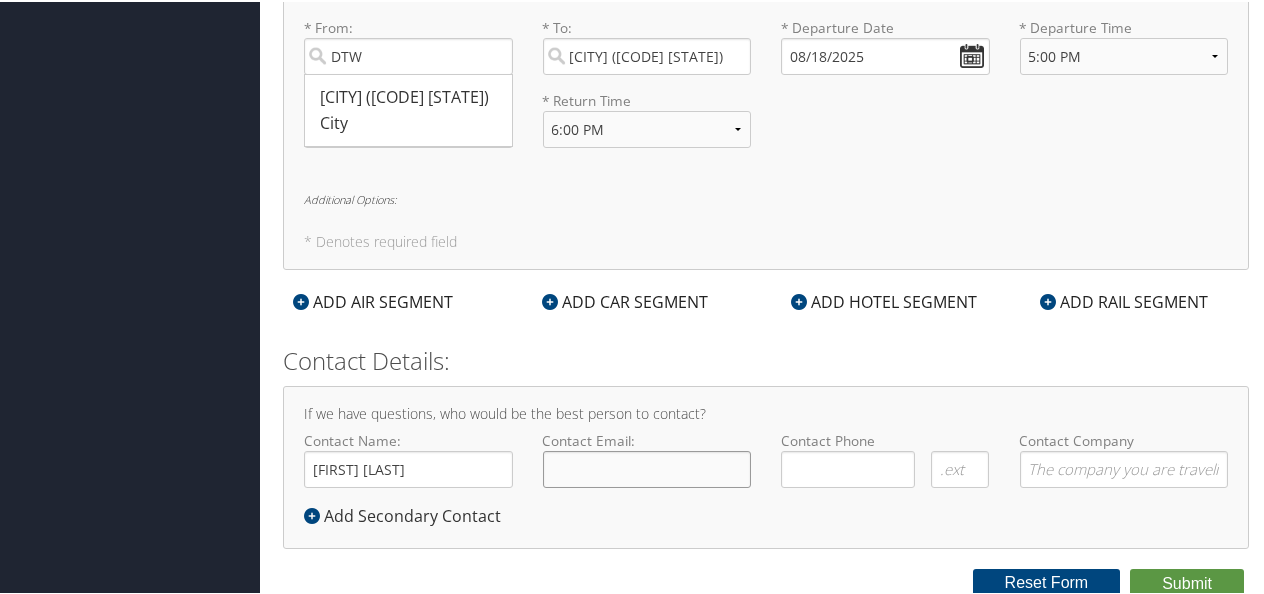 type on "[FIRST].[LAST]@[COMPANY].com" 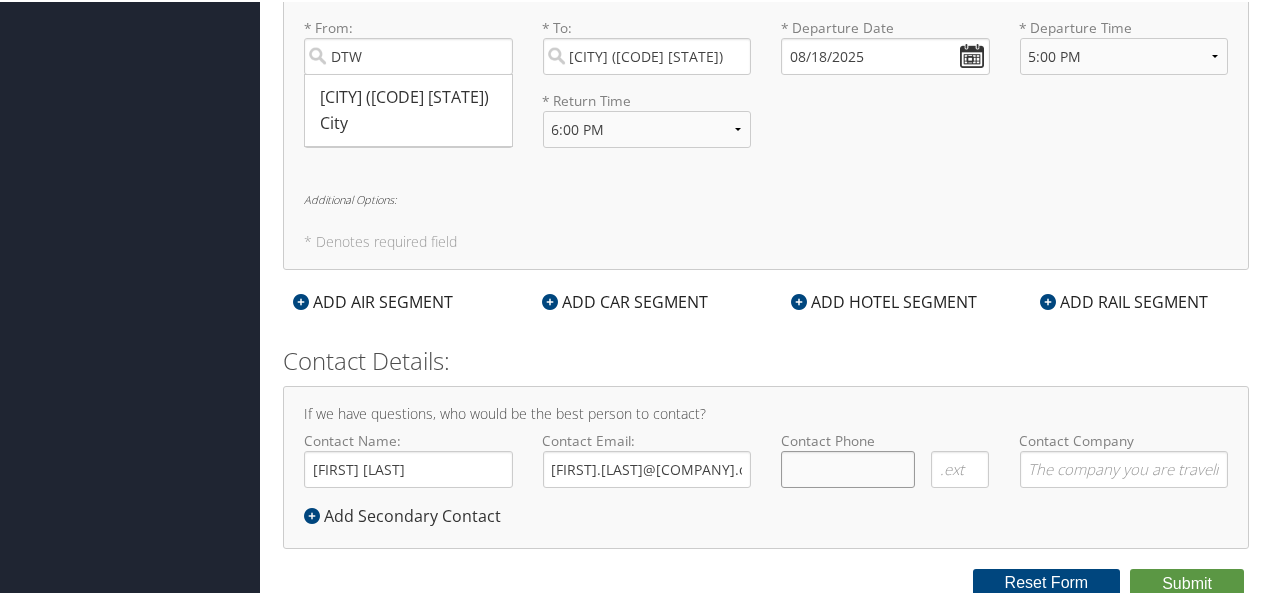 type on "(   )    -" 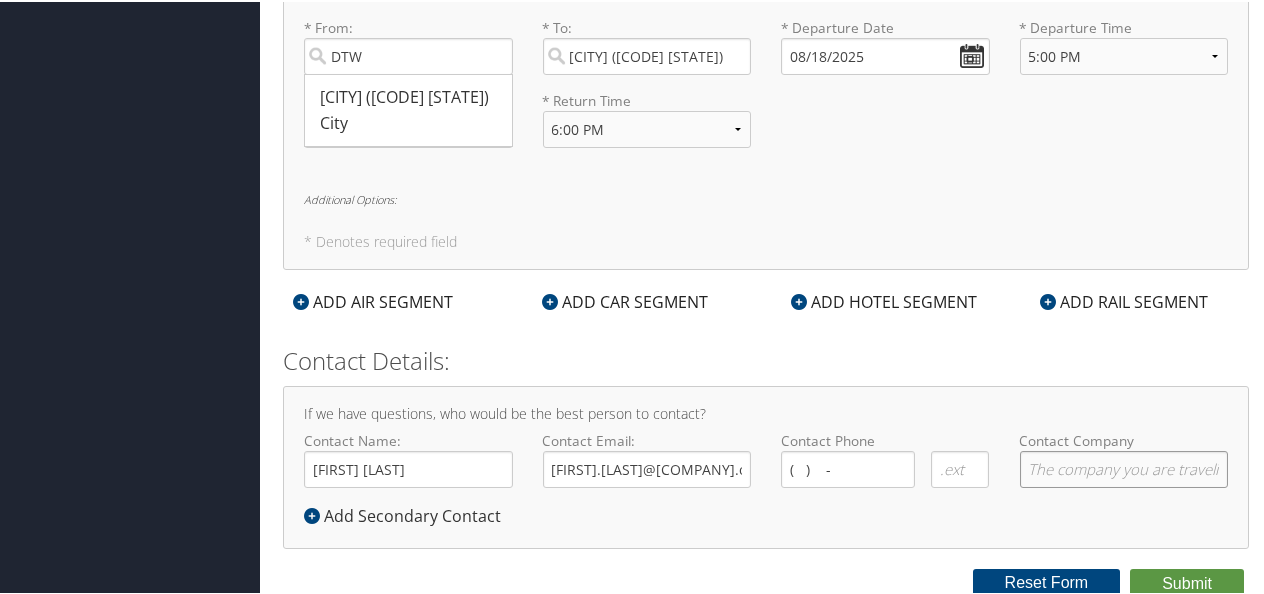 type on "Magna International" 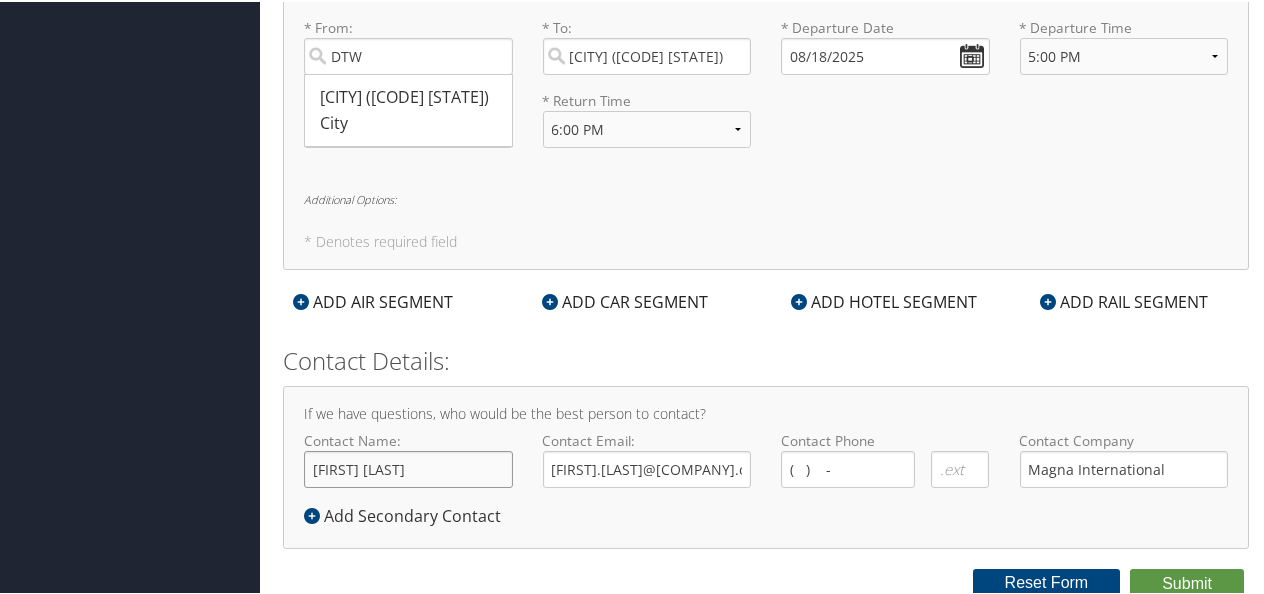 type 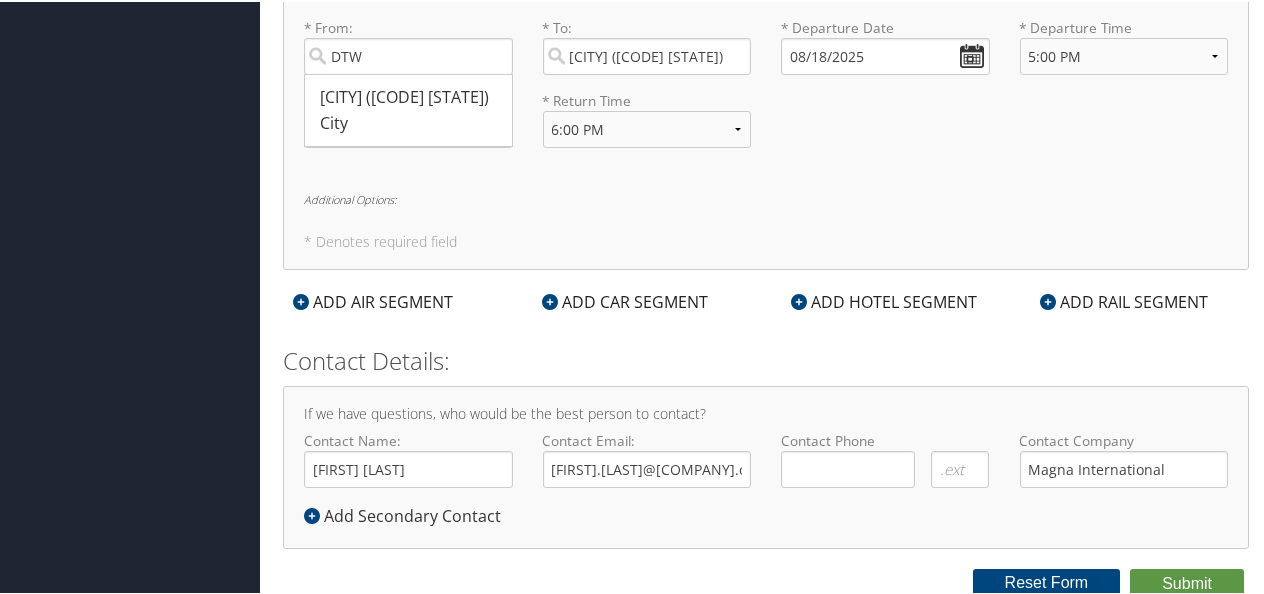 click on "ADD HOTEL SEGMENT" at bounding box center (884, 300) 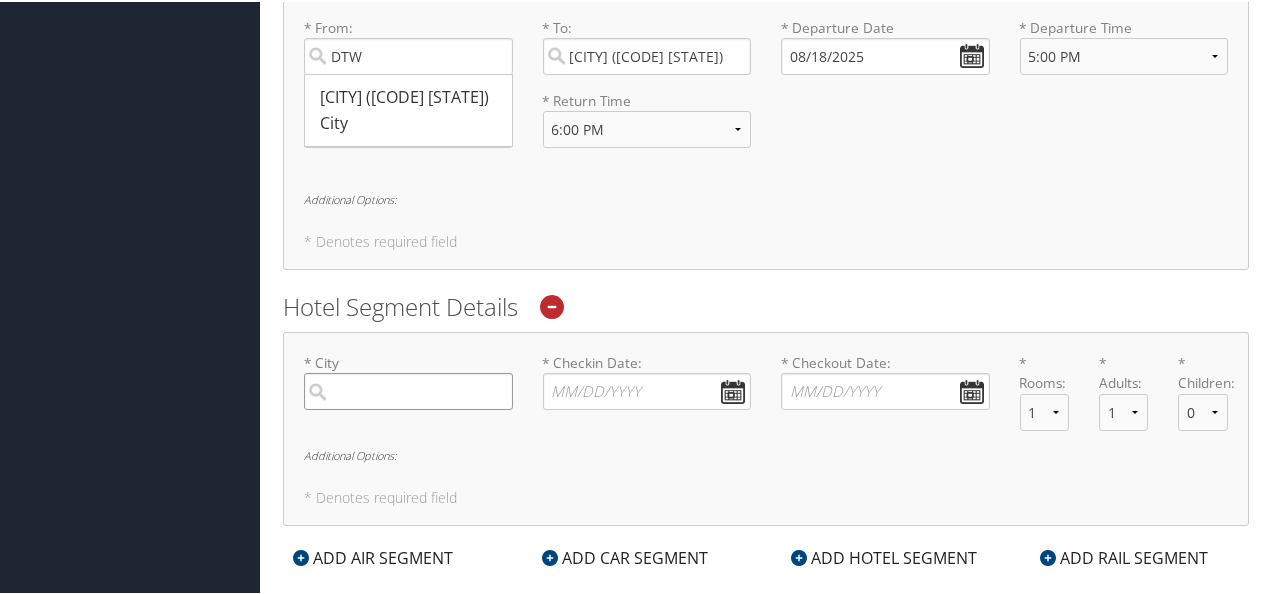 click at bounding box center (408, 389) 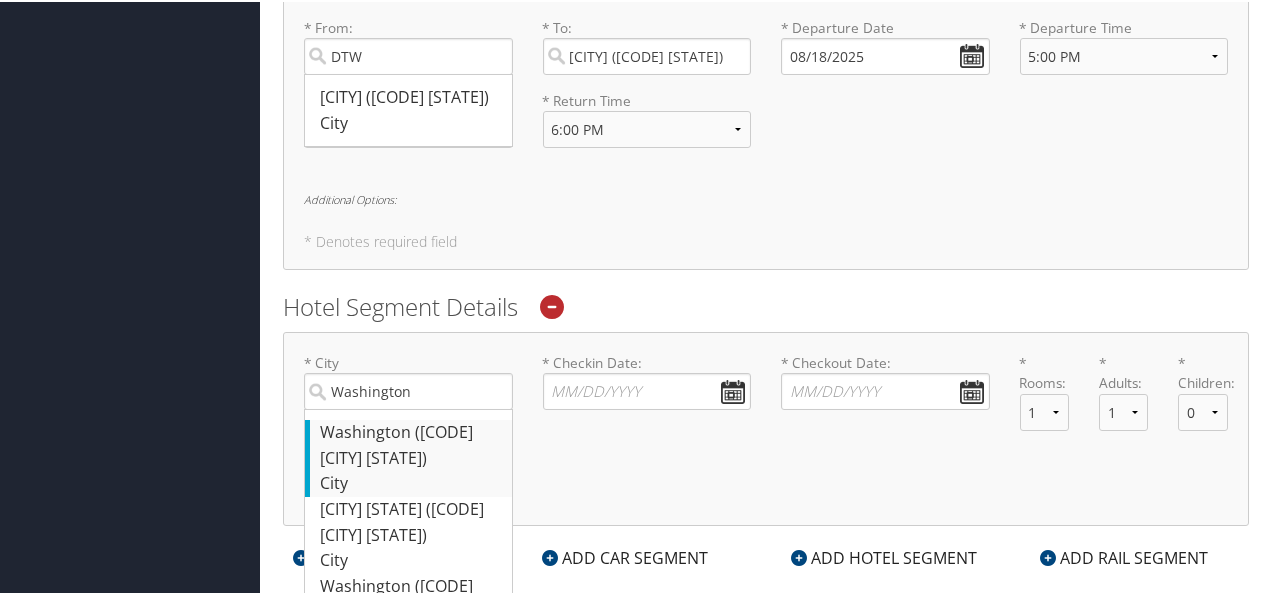click on "[CITY] ([CODE] [CITY] [STATE])" at bounding box center [411, 443] 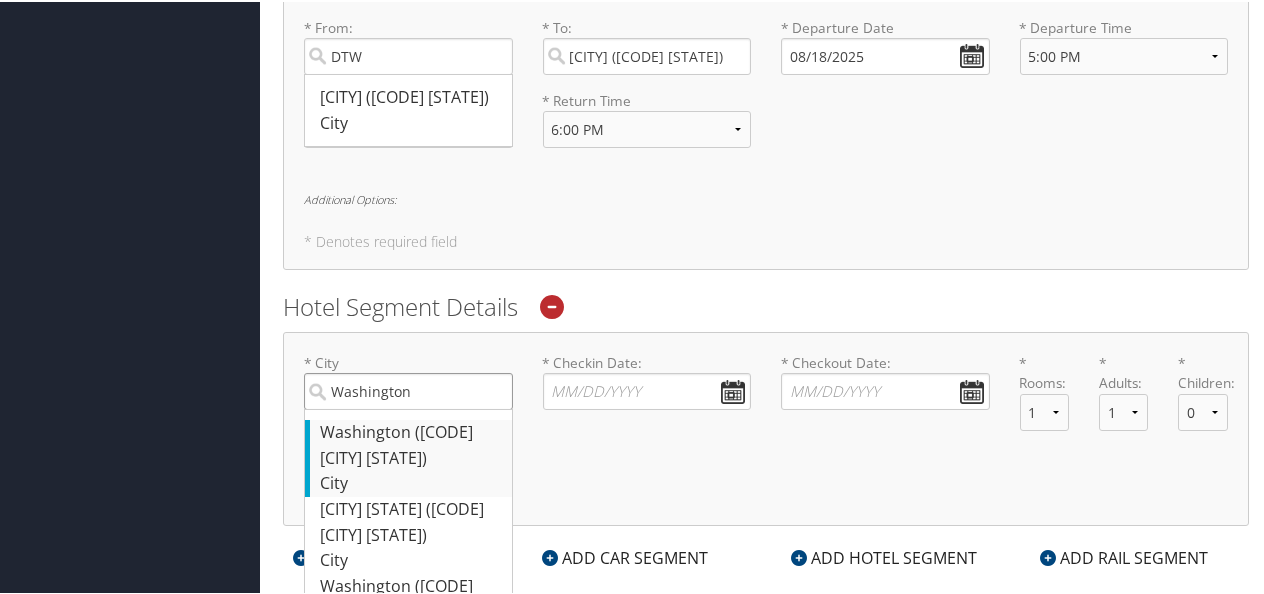 click on "Washington" at bounding box center (408, 389) 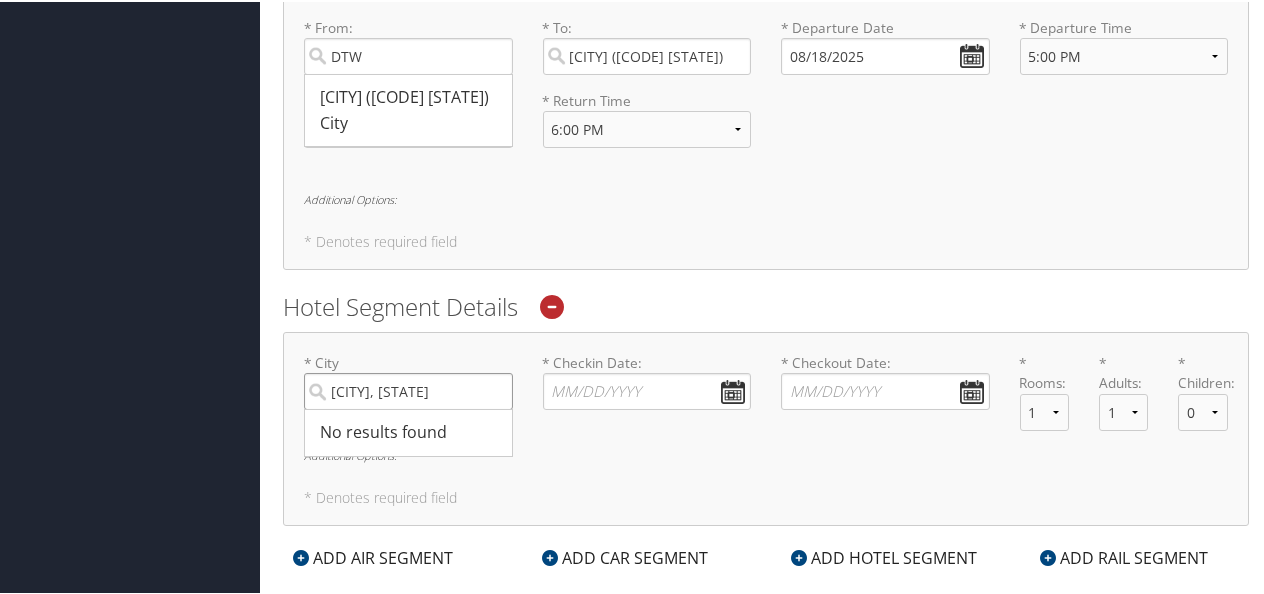 type on "[CITY], [STATE]" 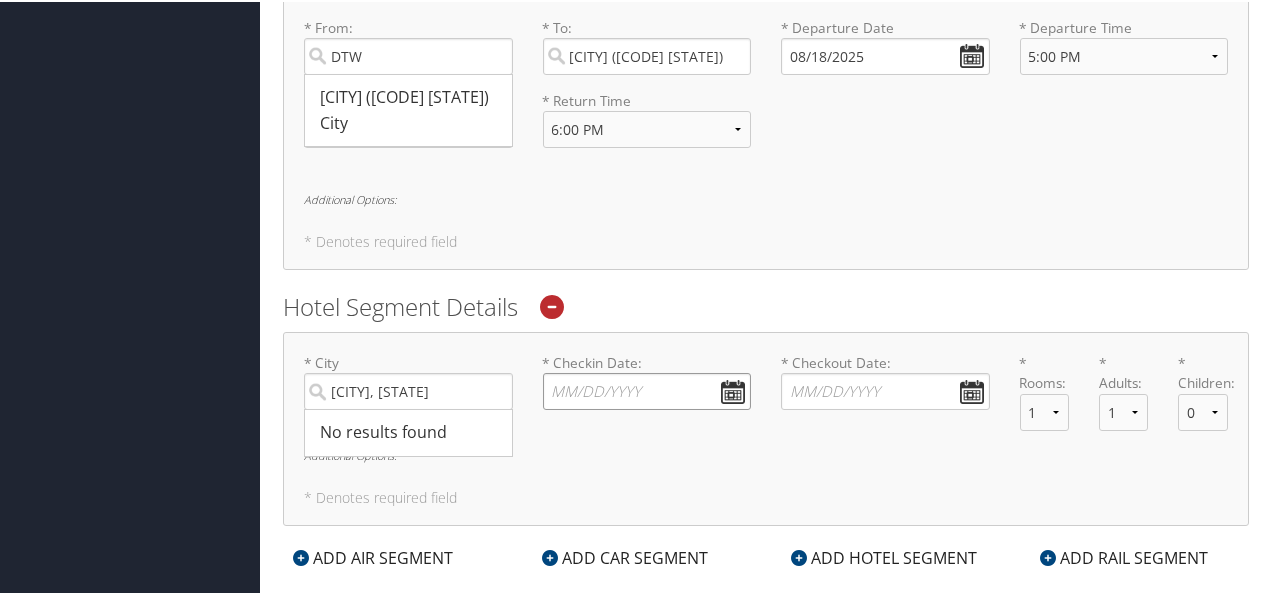 click on "* Checkin Date: Dates must be valid" at bounding box center (647, 389) 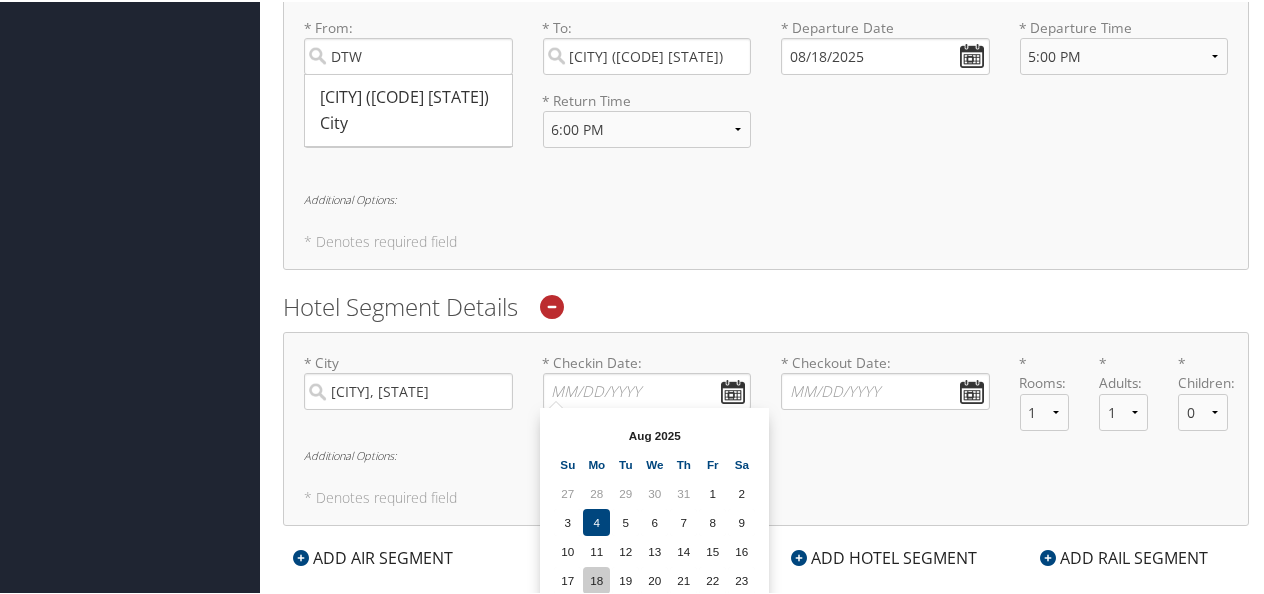click on "18" at bounding box center [596, 578] 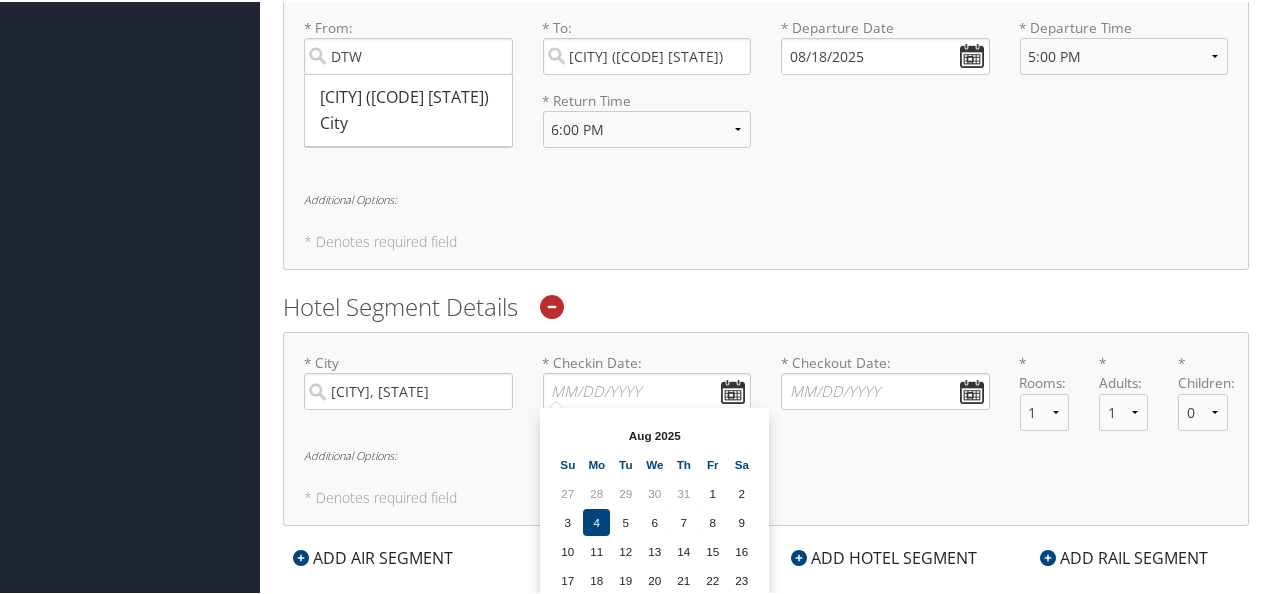 type on "08/18/2025" 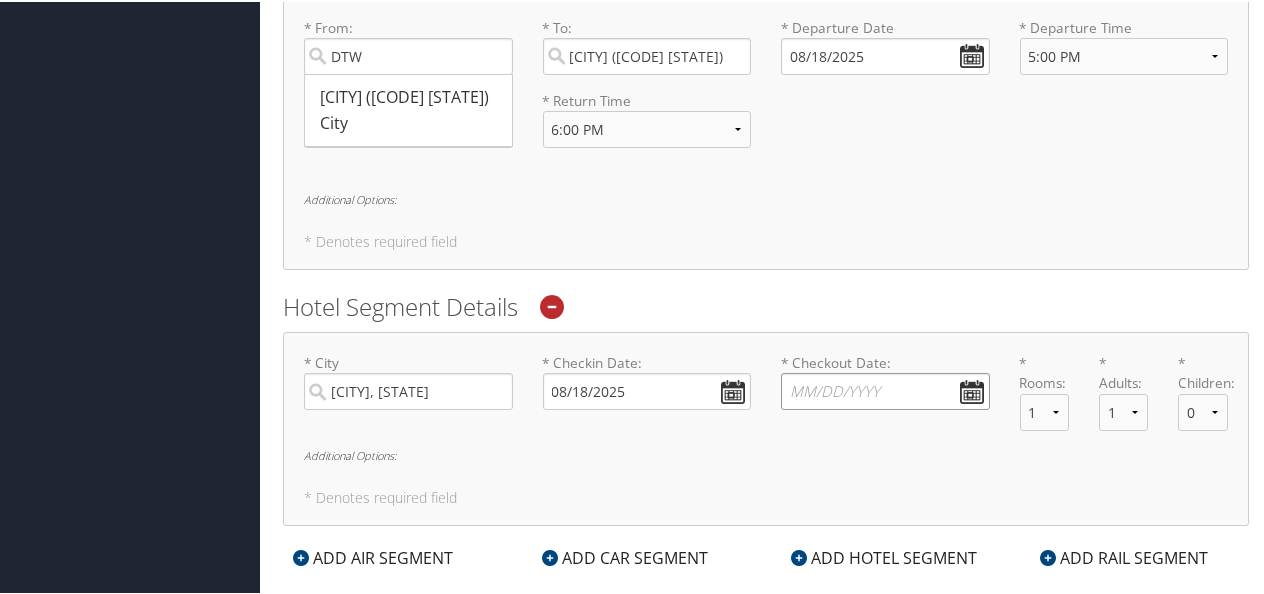 click on "* Checkout Date: Dates must be valid" at bounding box center [885, 389] 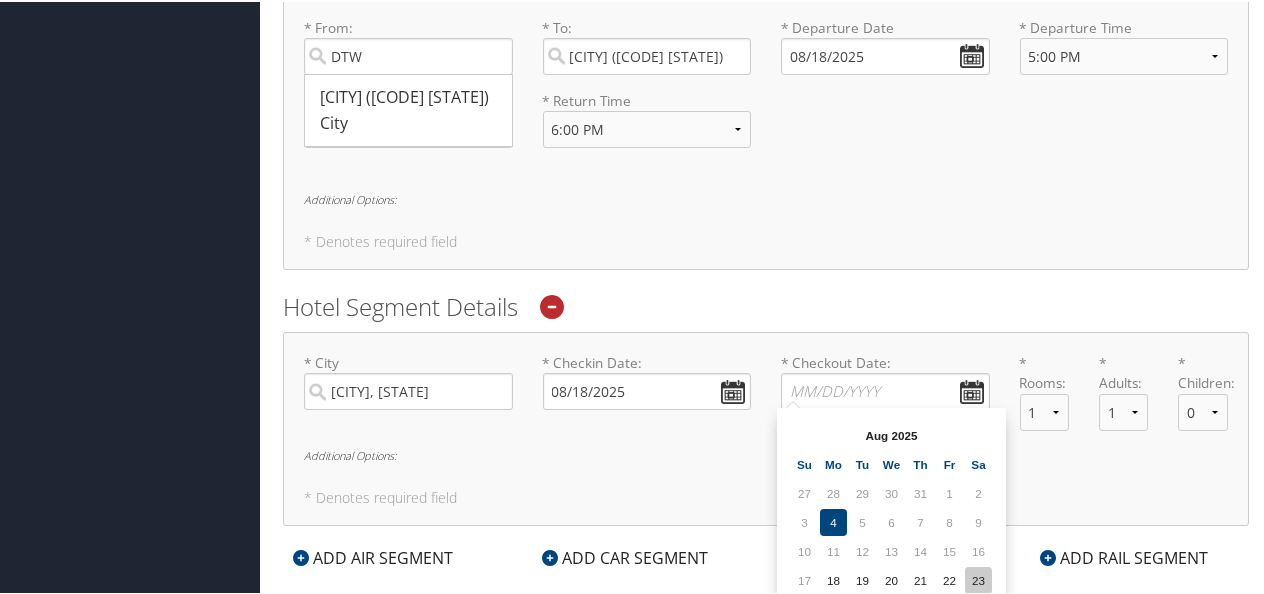 click on "23" at bounding box center [978, 578] 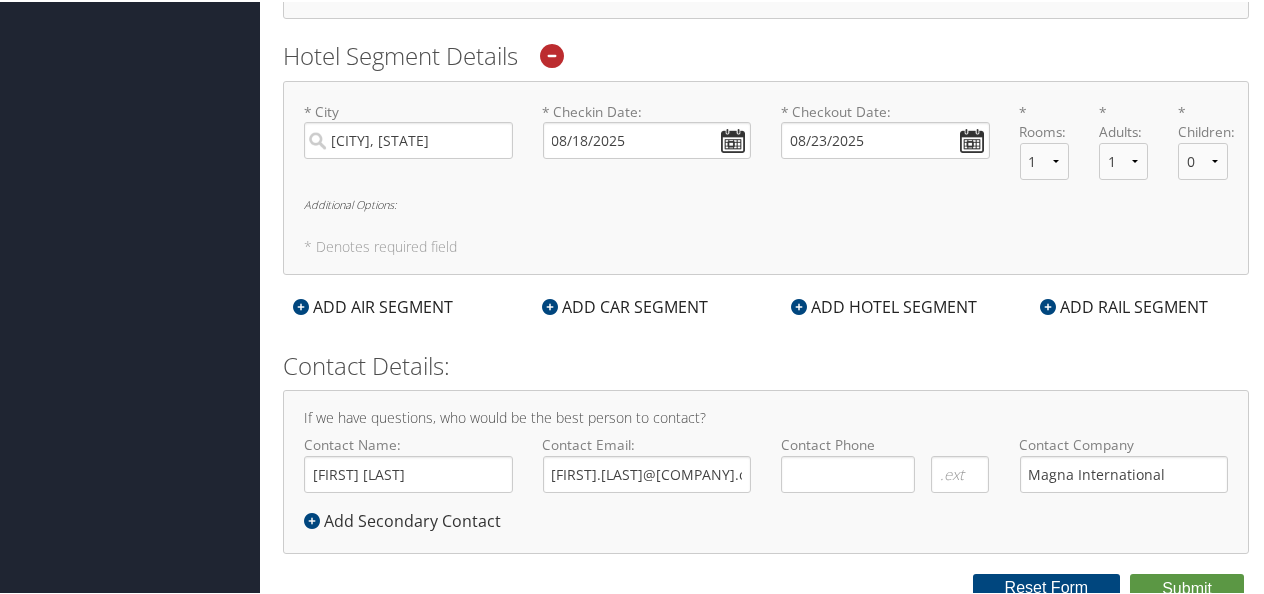 scroll, scrollTop: 1042, scrollLeft: 0, axis: vertical 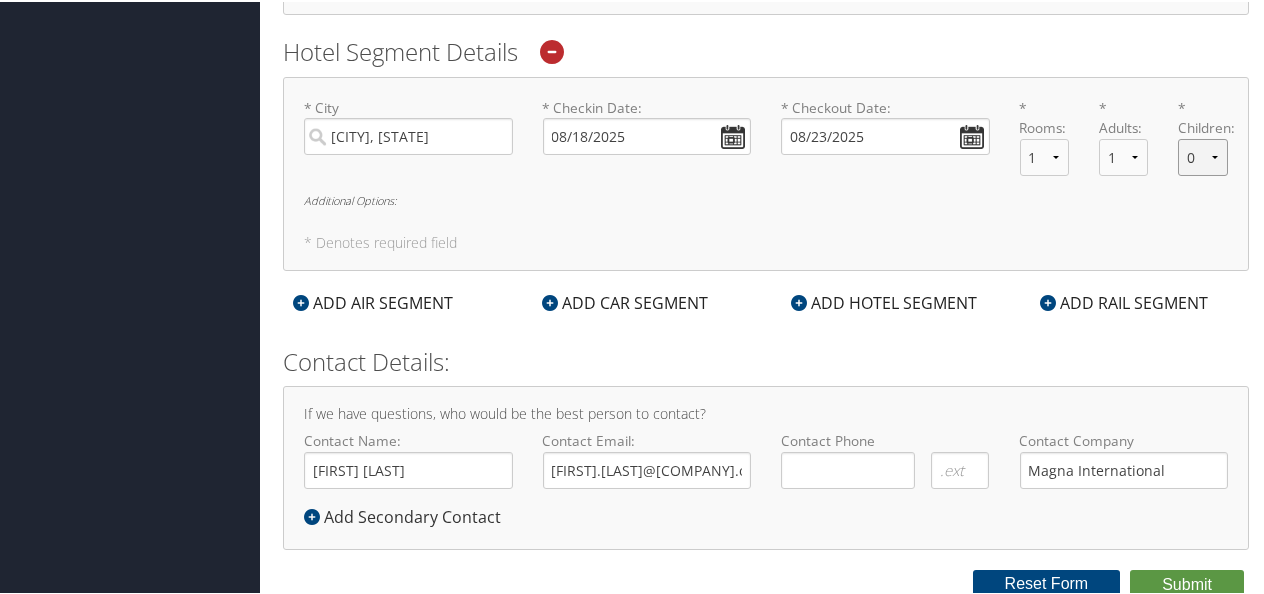 click on "0   1   2   3   4   5" at bounding box center (1202, 155) 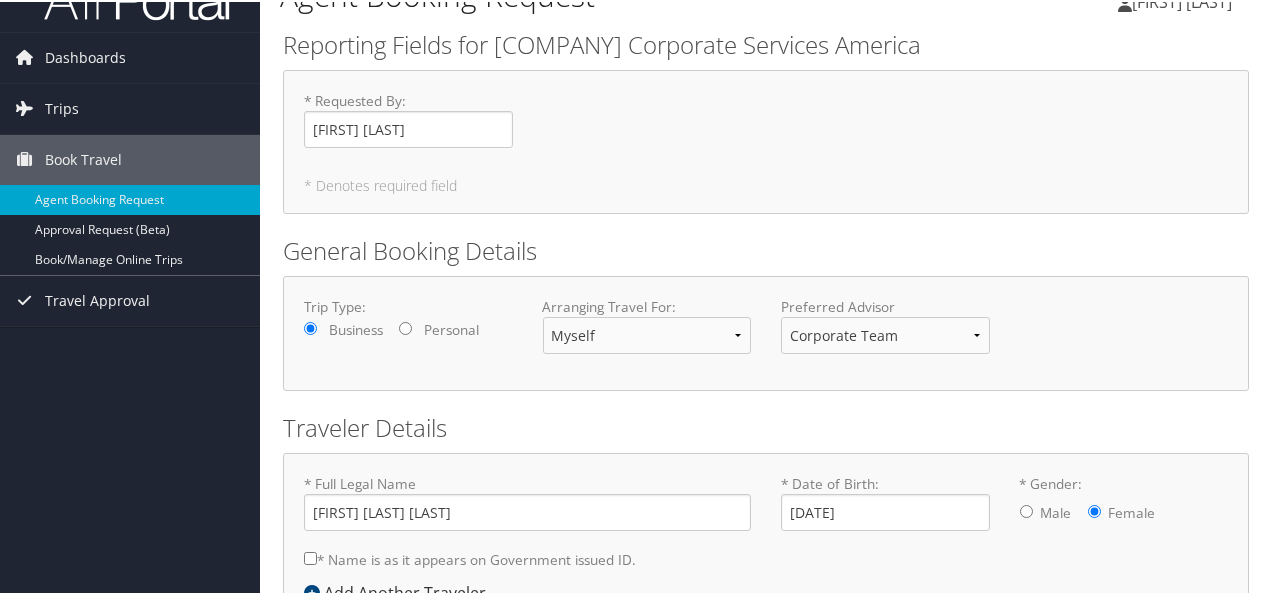 scroll, scrollTop: 0, scrollLeft: 0, axis: both 